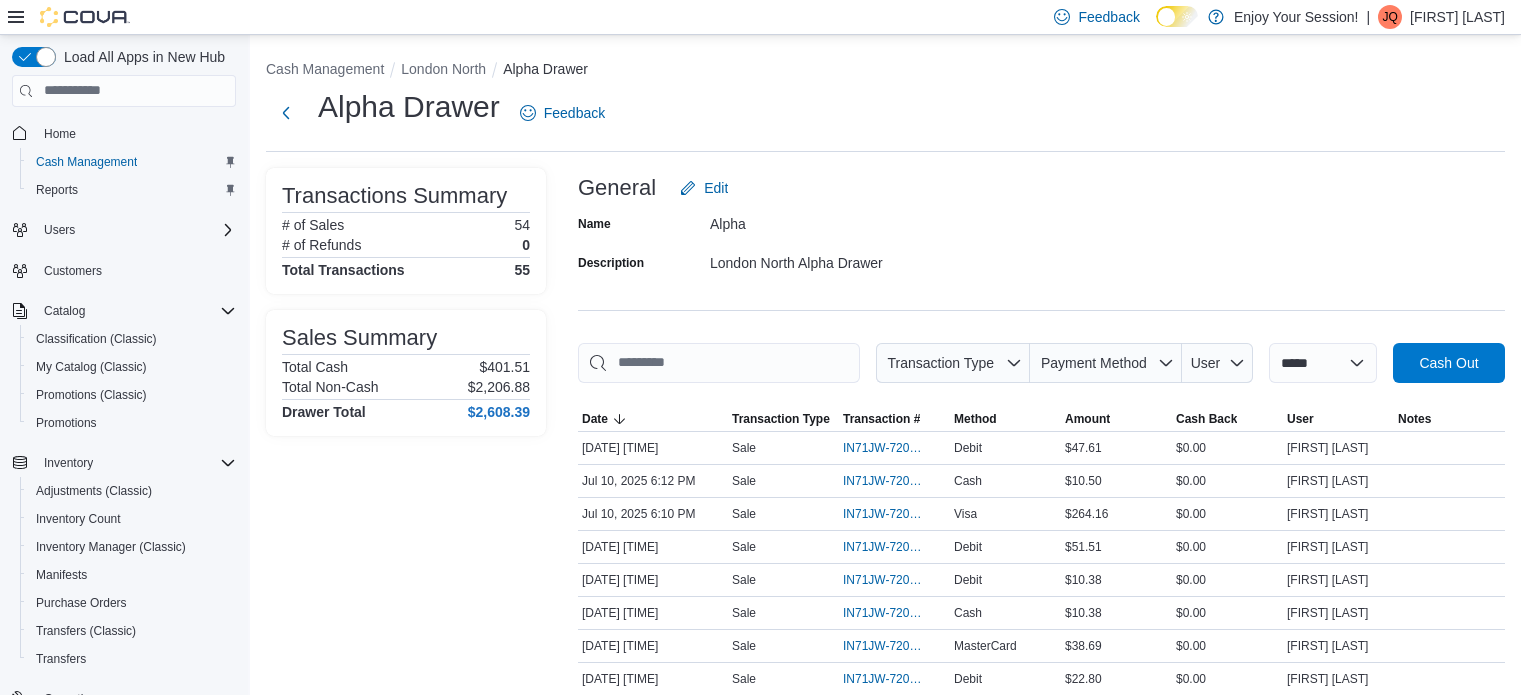 scroll, scrollTop: 0, scrollLeft: 0, axis: both 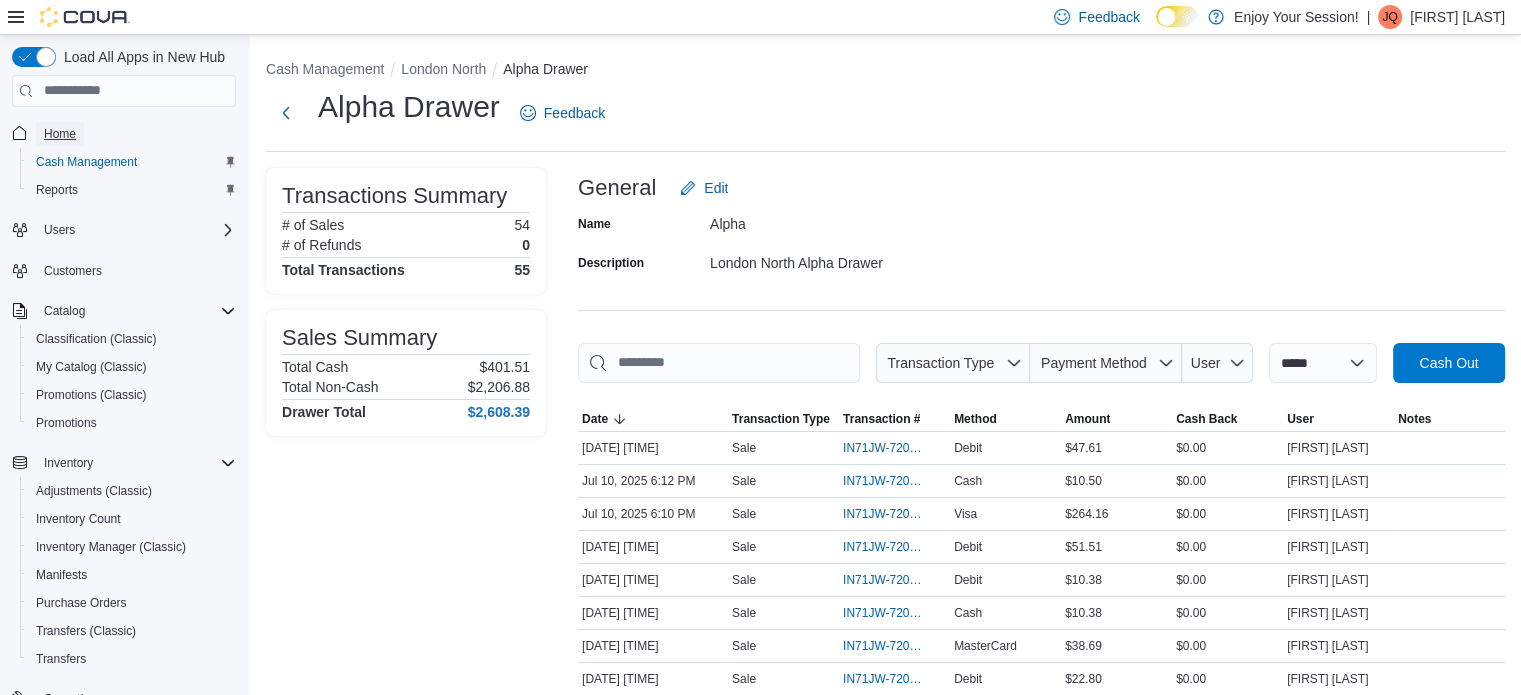click on "Home" at bounding box center (60, 134) 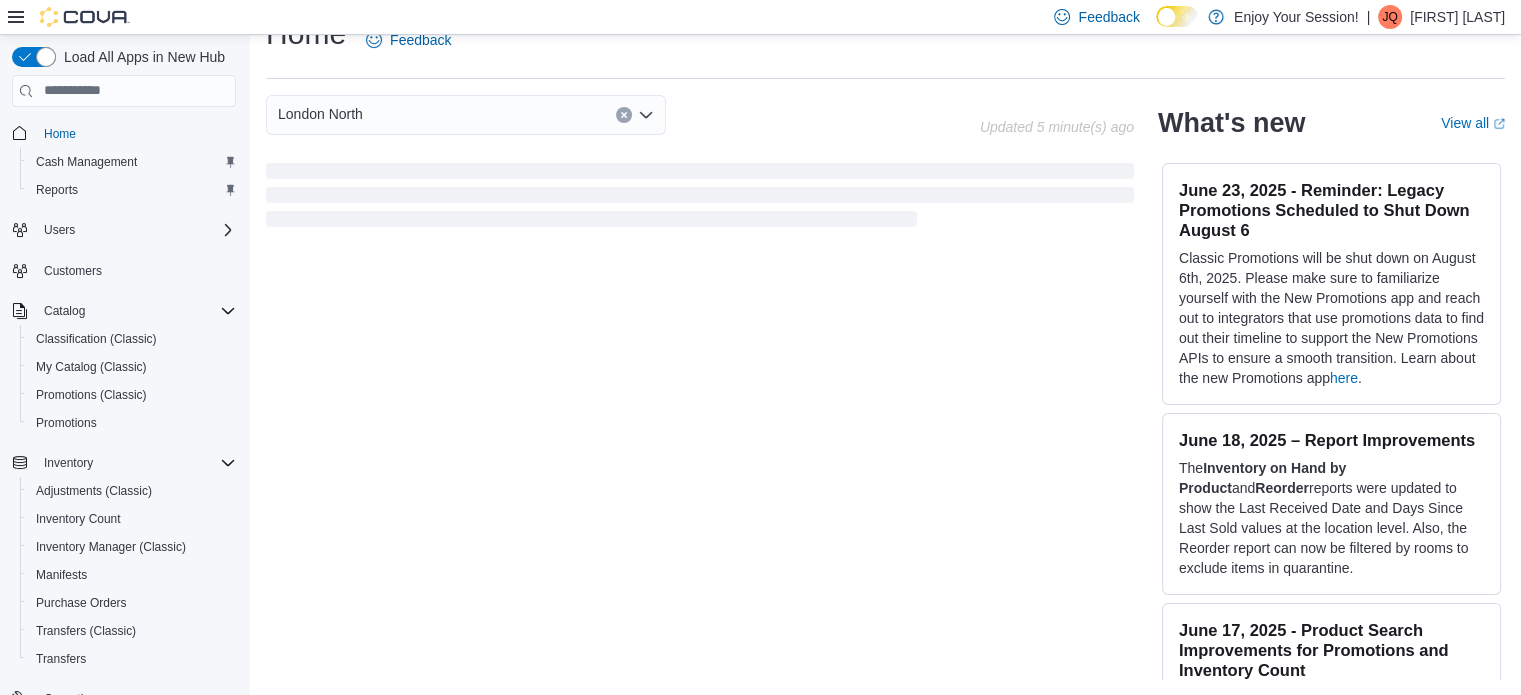 scroll, scrollTop: 448, scrollLeft: 0, axis: vertical 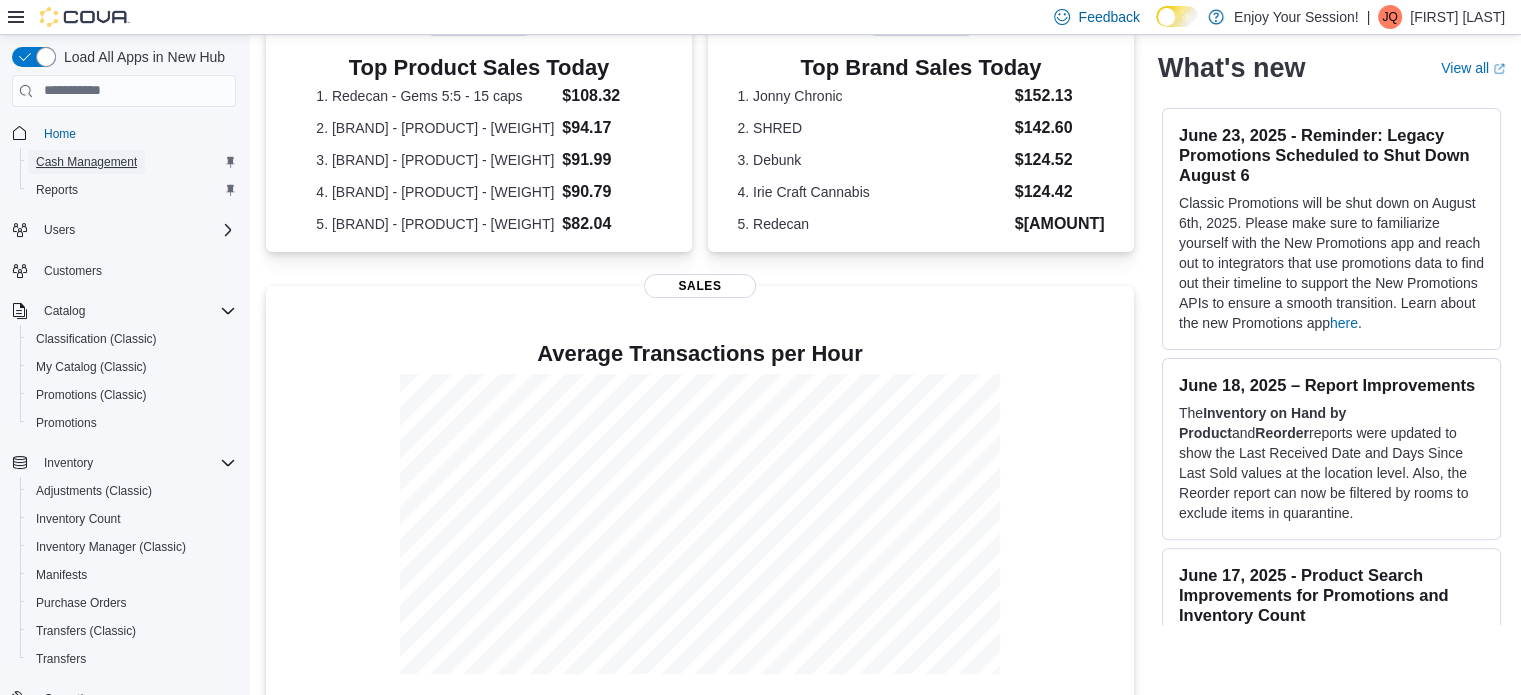 click on "Cash Management" at bounding box center [86, 162] 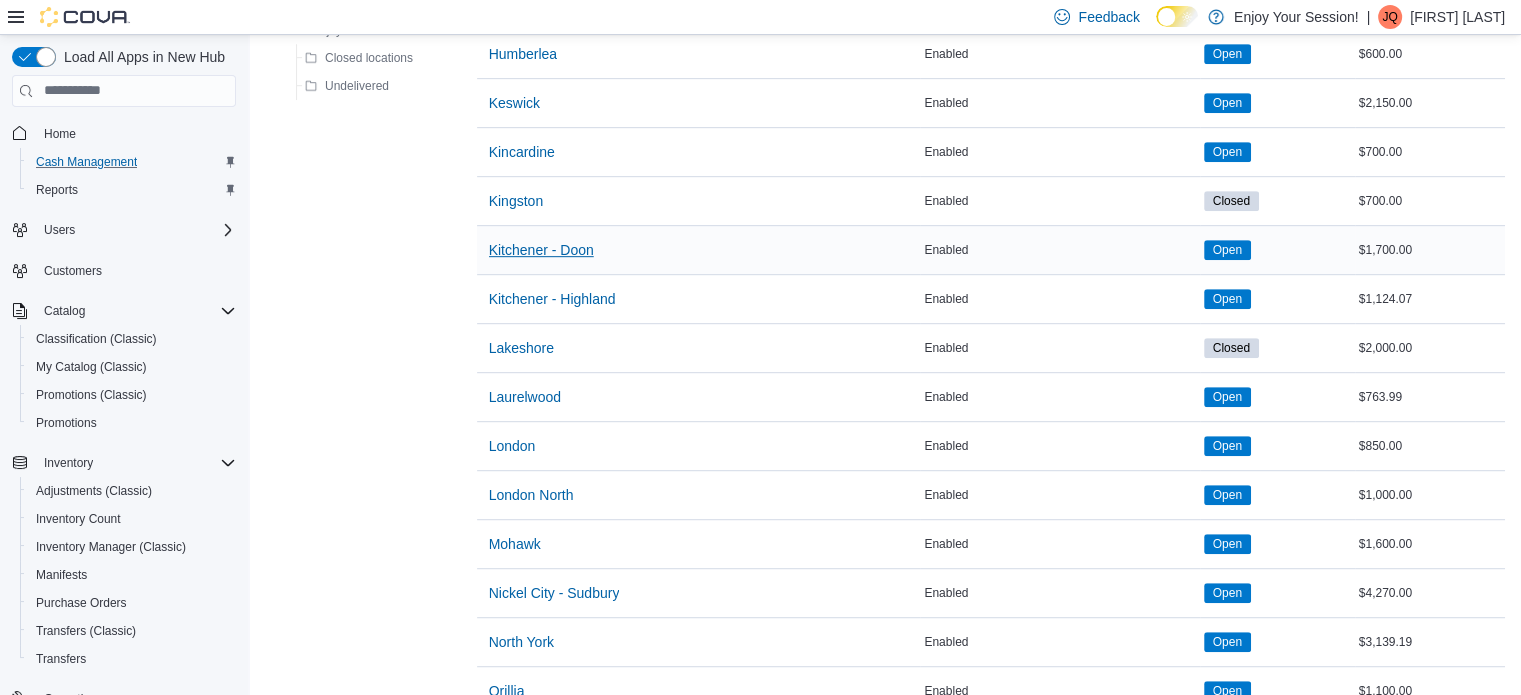scroll, scrollTop: 1100, scrollLeft: 0, axis: vertical 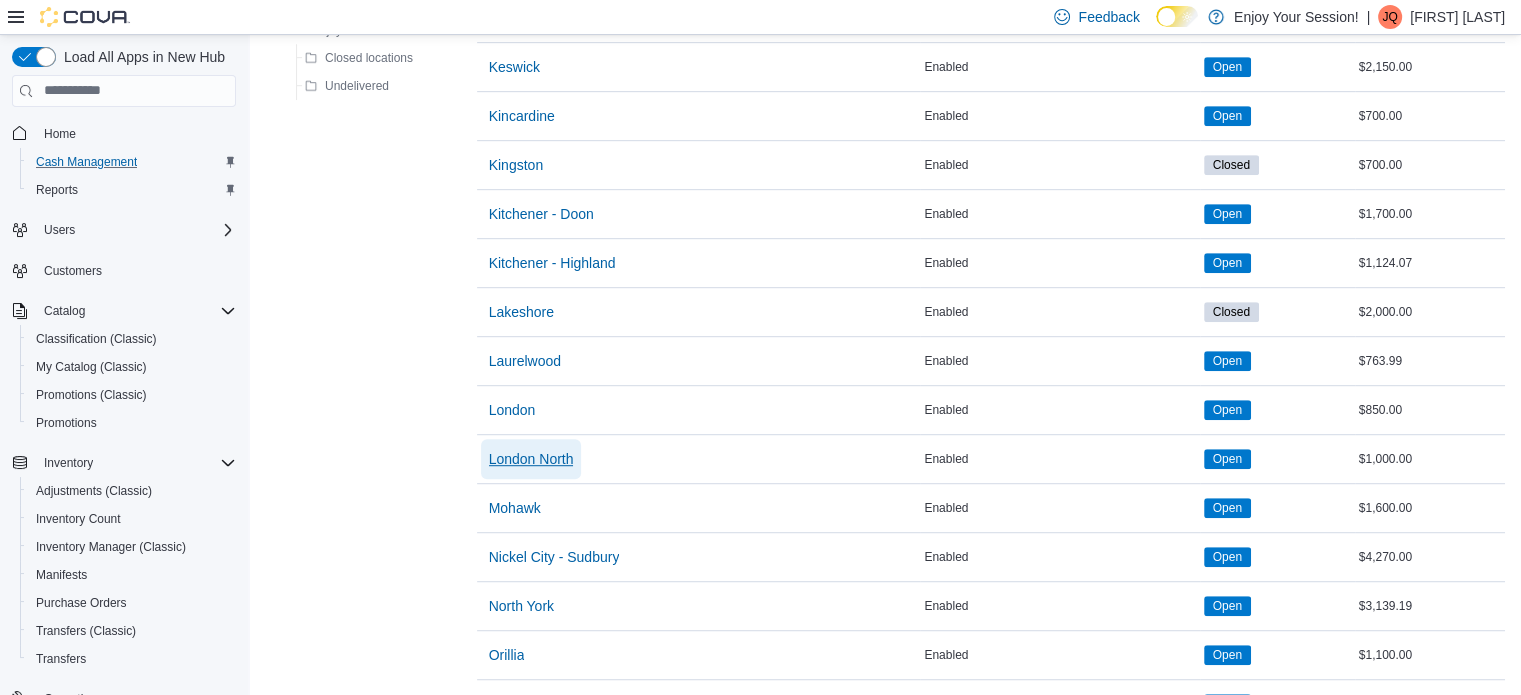 click on "London North" at bounding box center (531, 459) 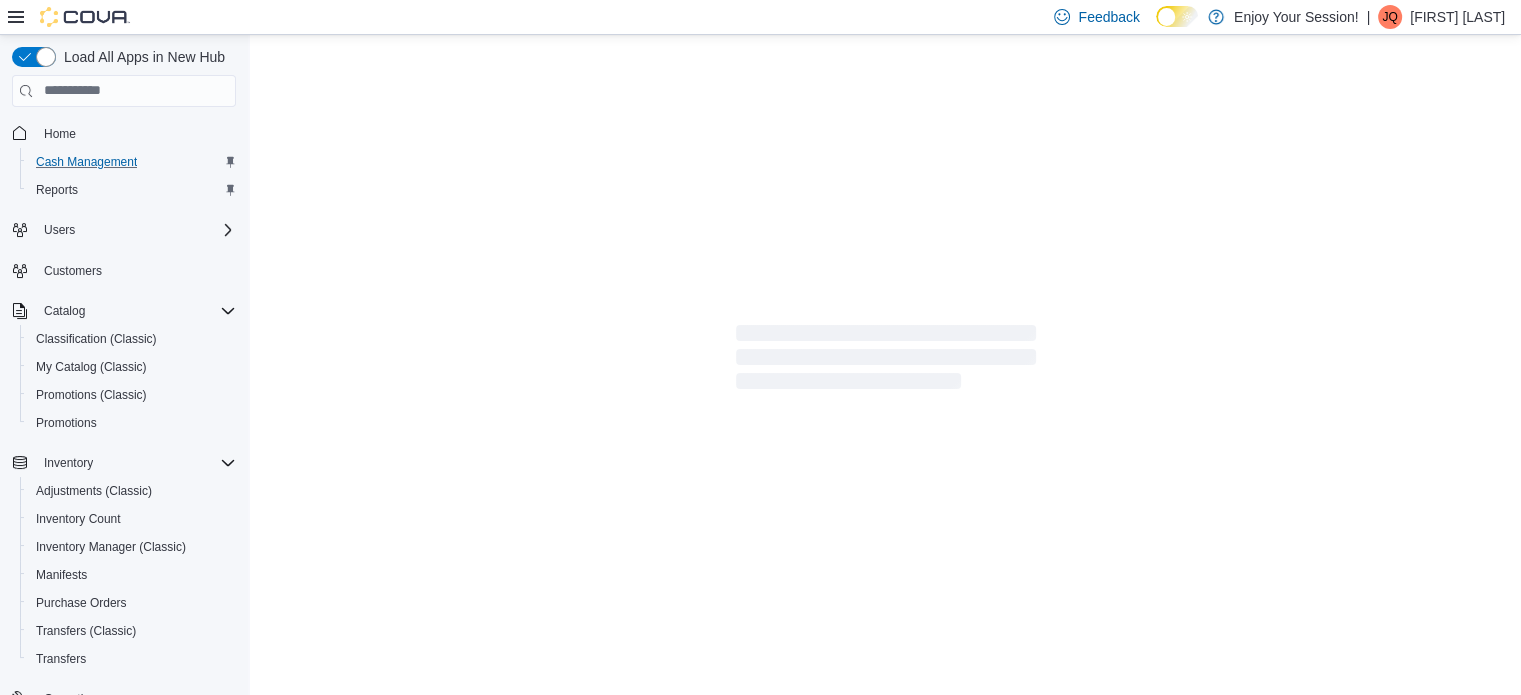scroll, scrollTop: 0, scrollLeft: 0, axis: both 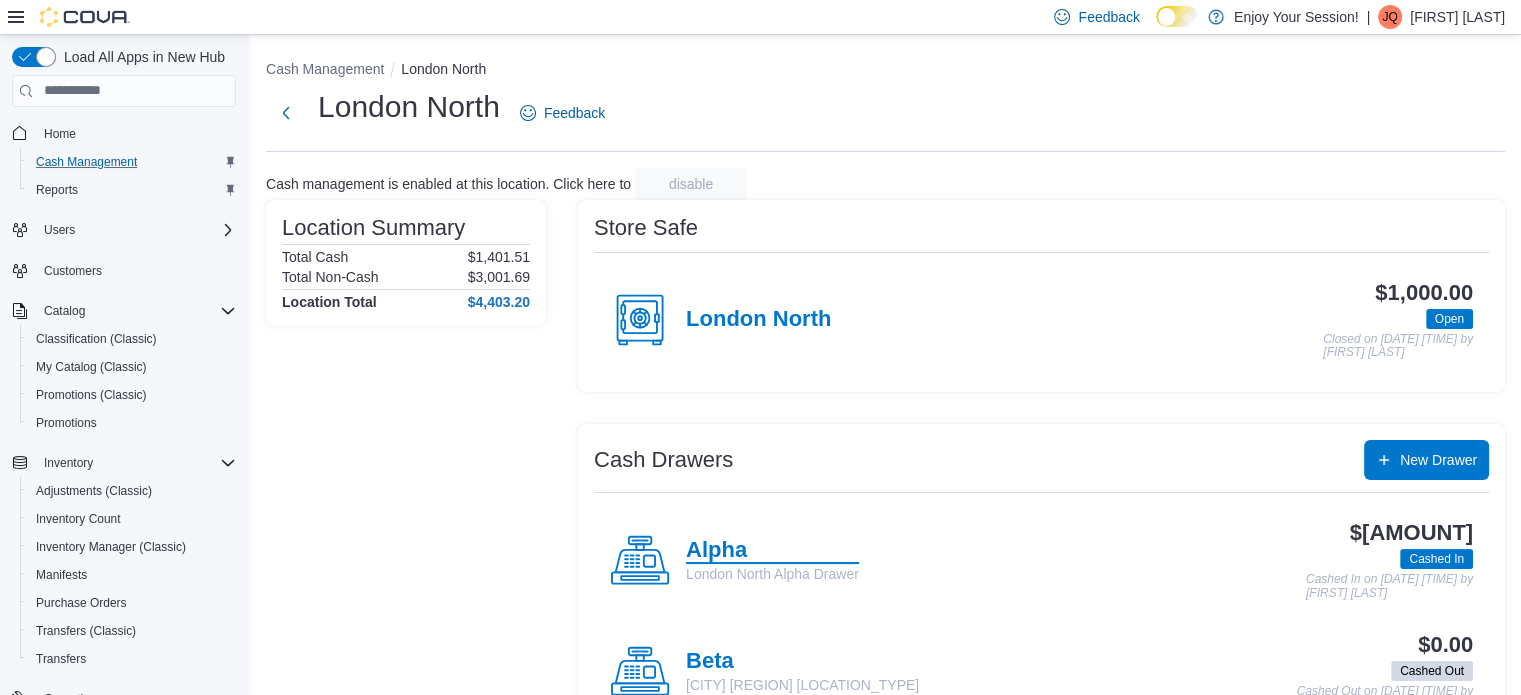 click on "Alpha" at bounding box center [772, 551] 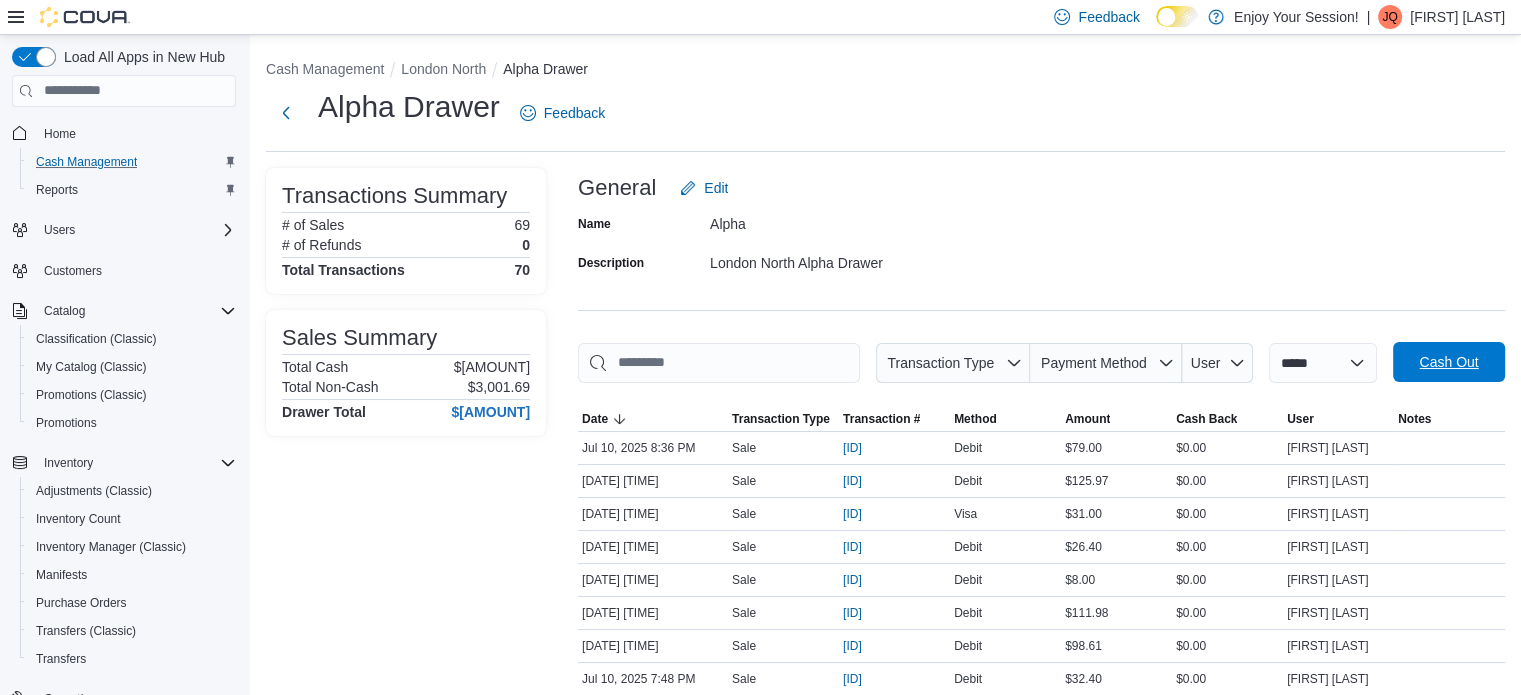 click on "Cash Out" at bounding box center (1448, 362) 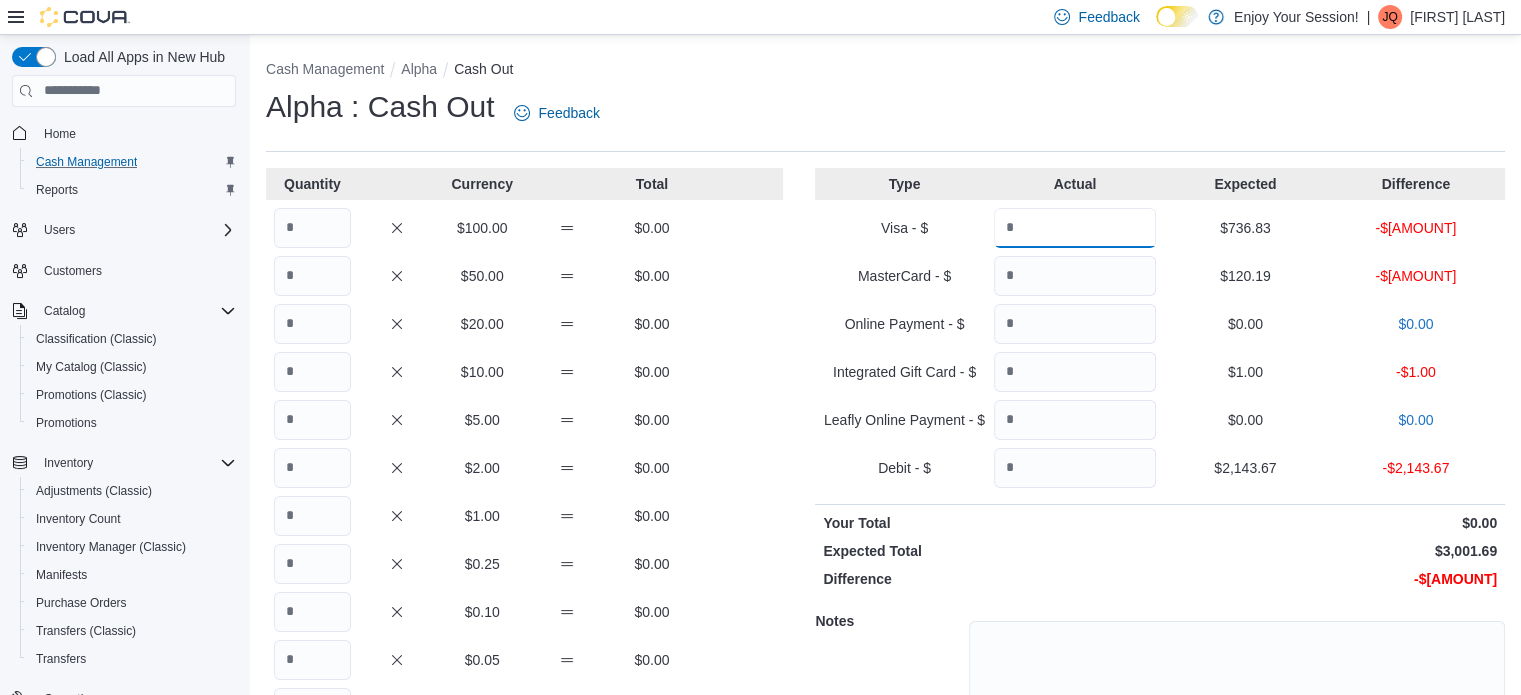 click at bounding box center [1075, 228] 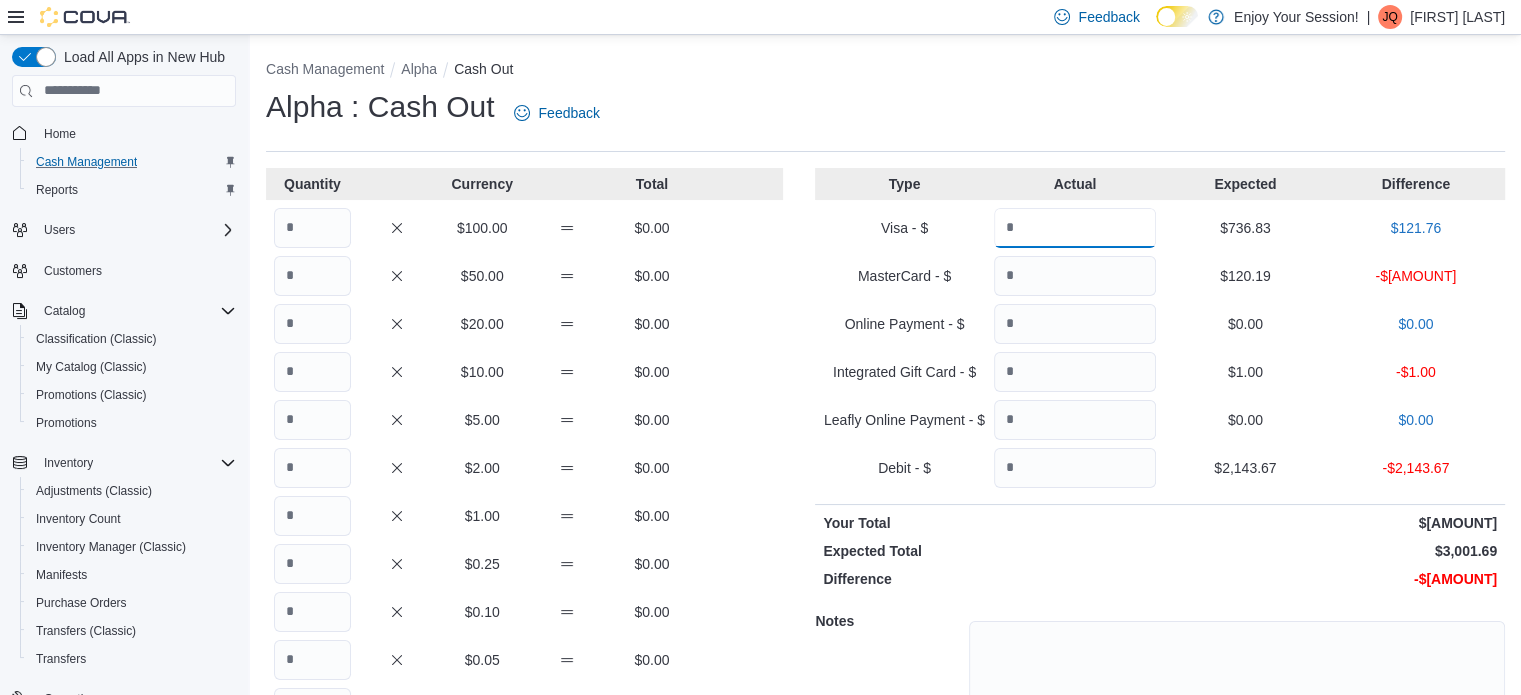 type on "******" 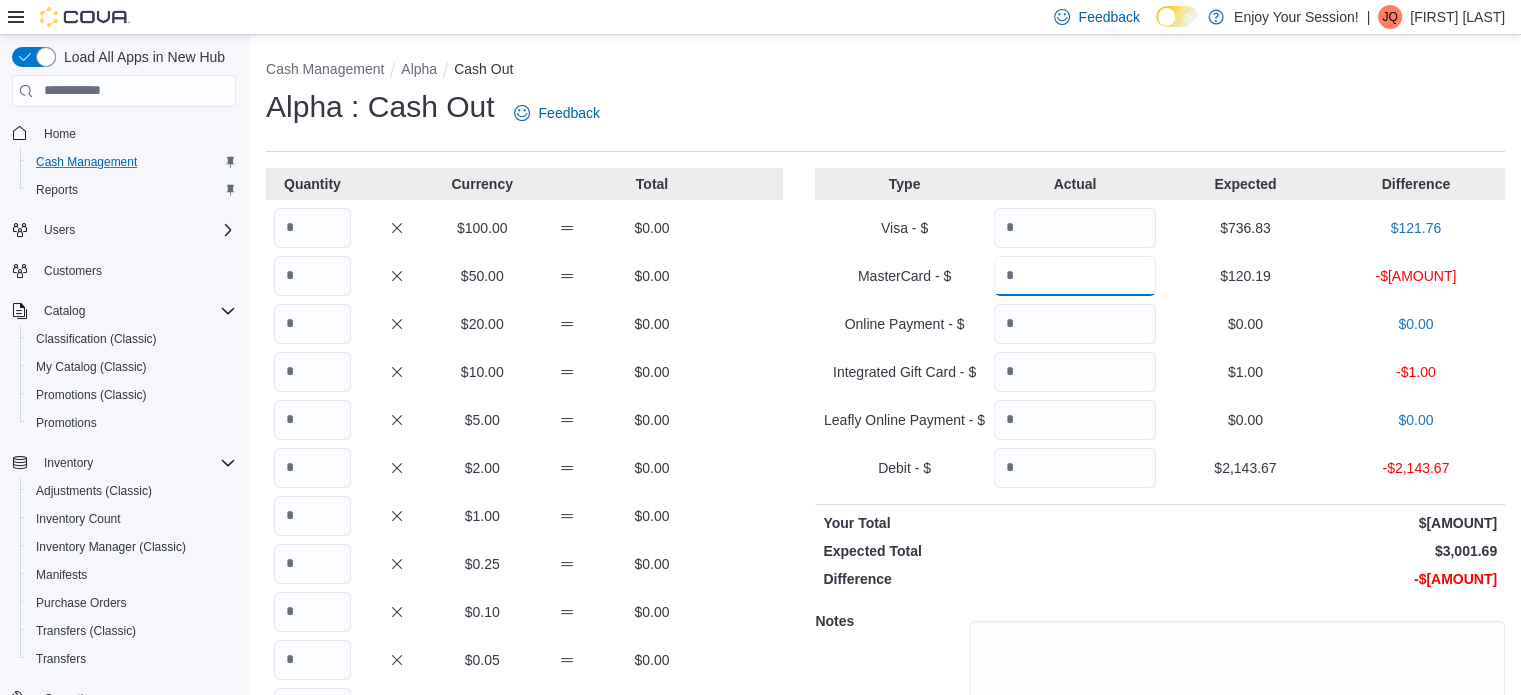 click at bounding box center (1075, 276) 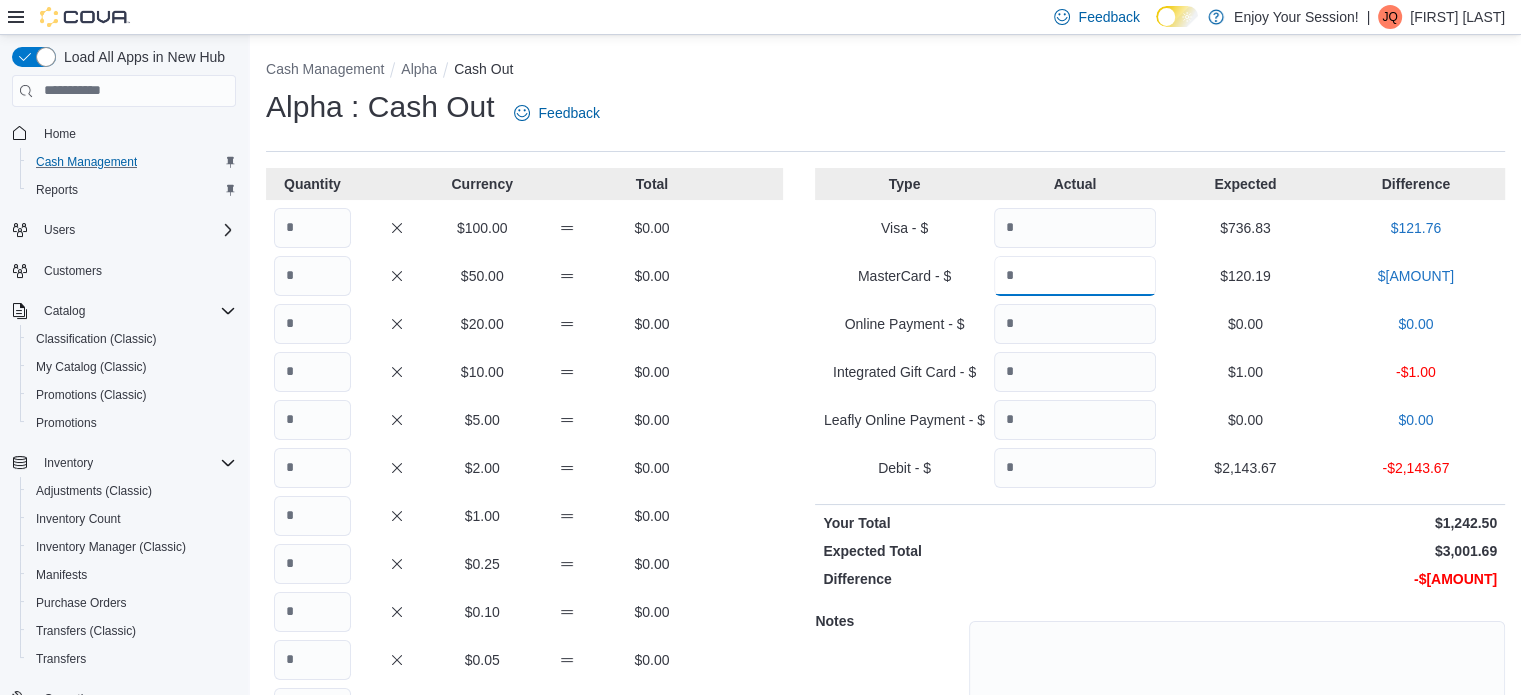 type on "******" 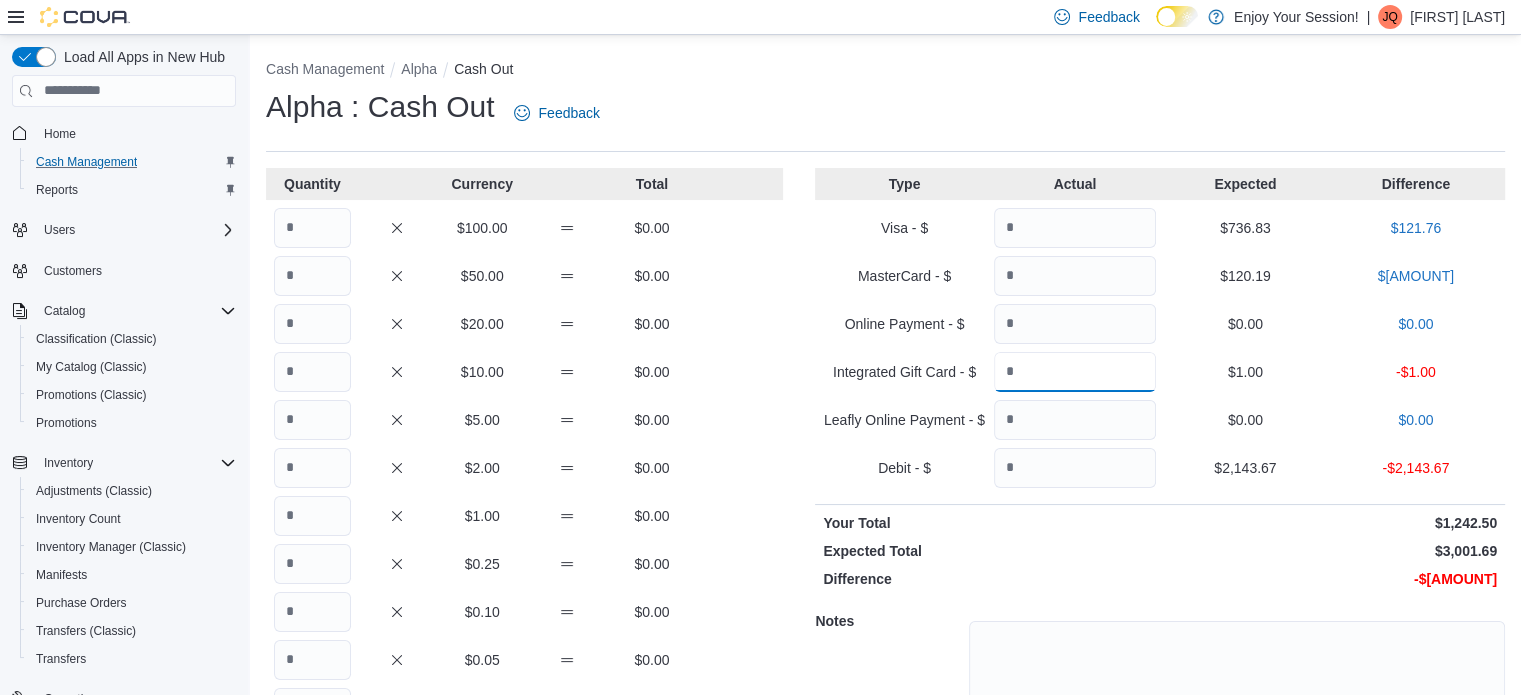 click at bounding box center [1075, 372] 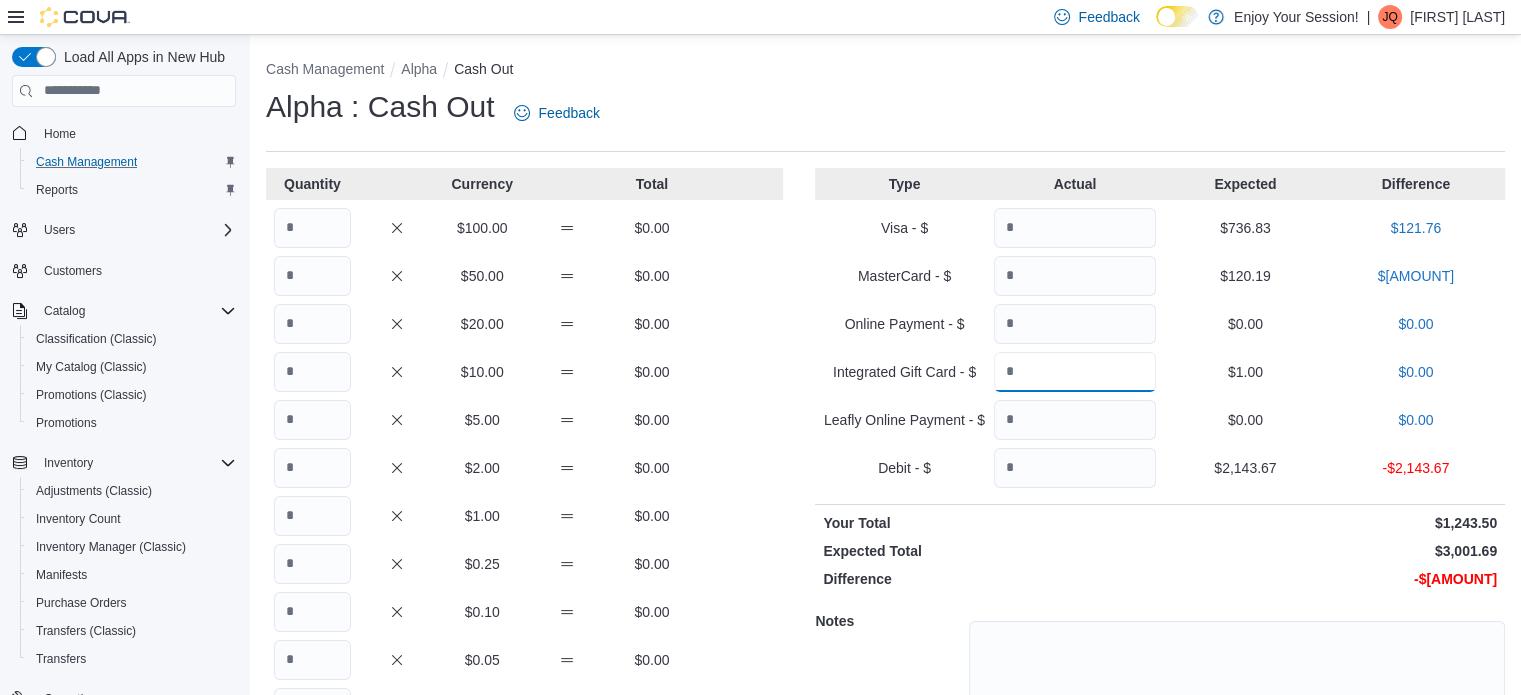 type on "*" 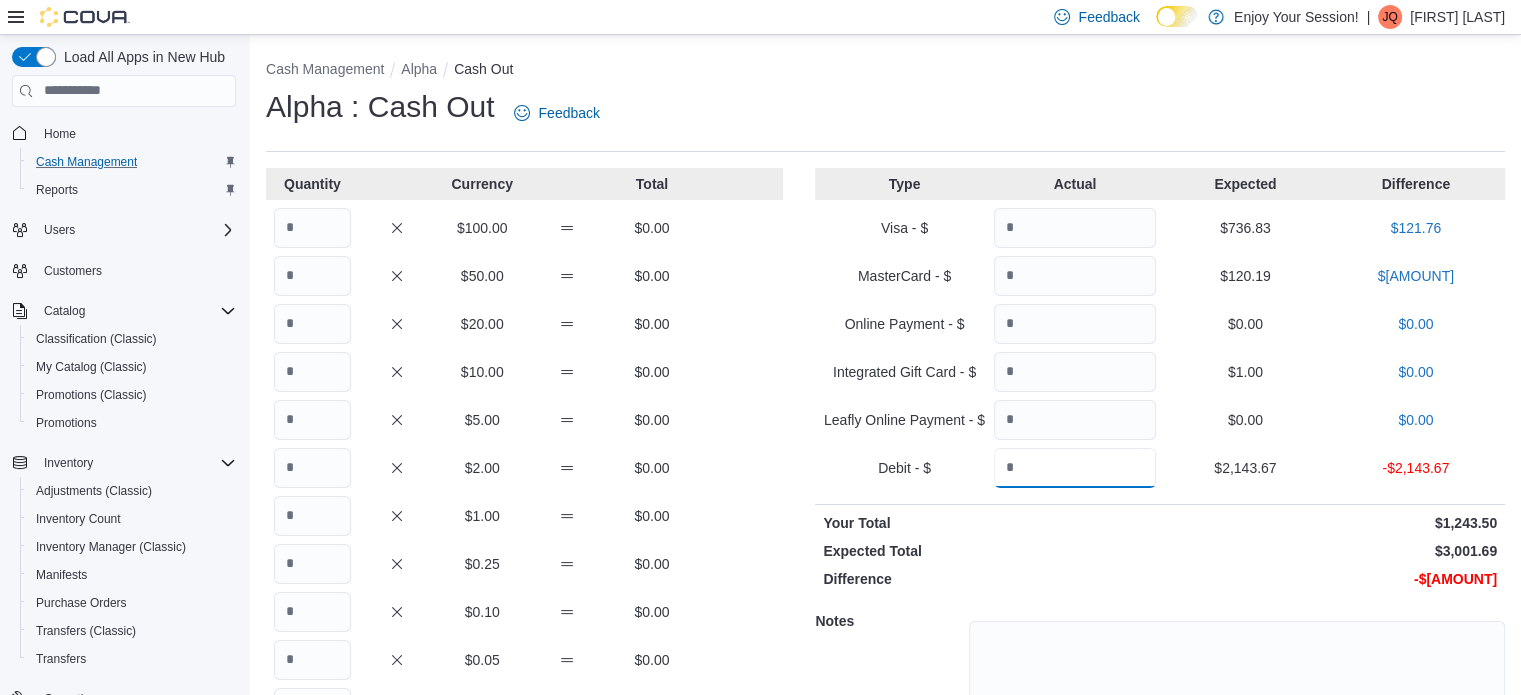 click at bounding box center (1075, 468) 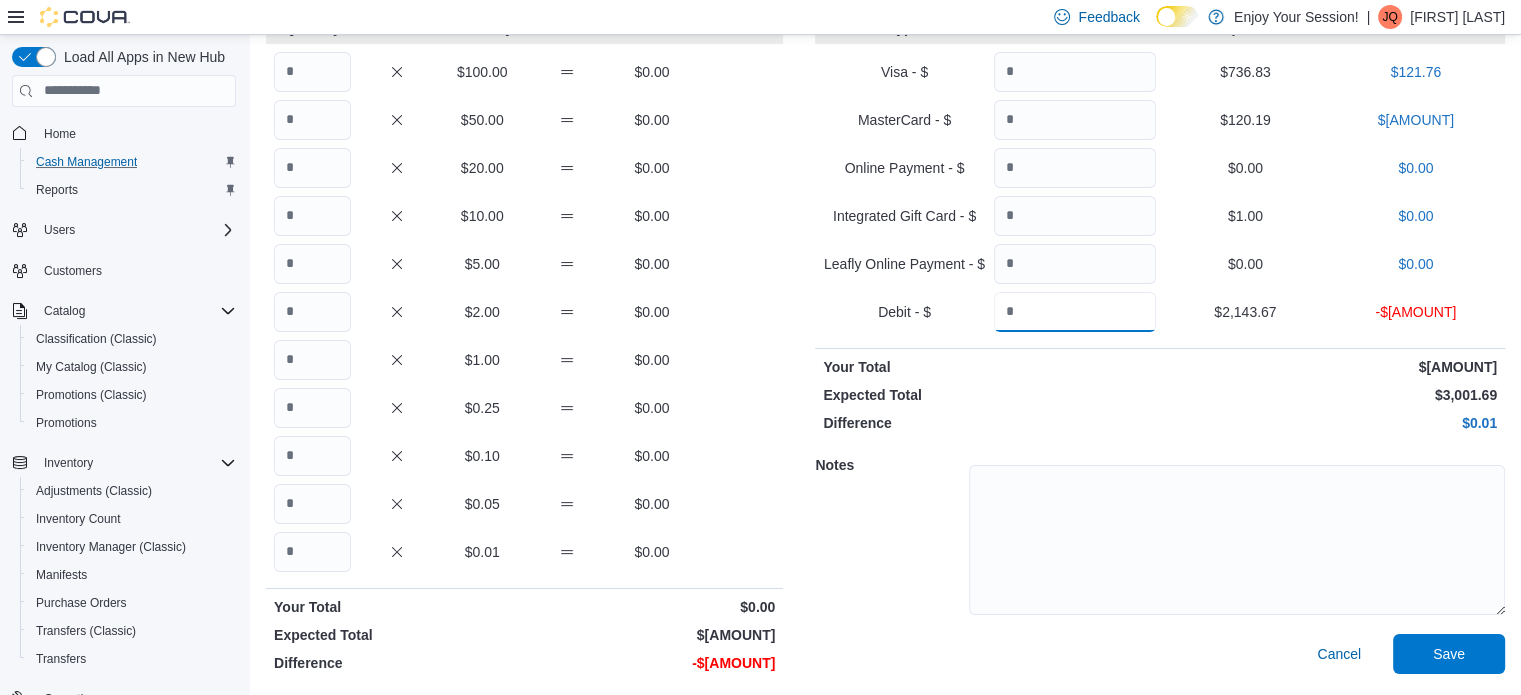 scroll, scrollTop: 157, scrollLeft: 0, axis: vertical 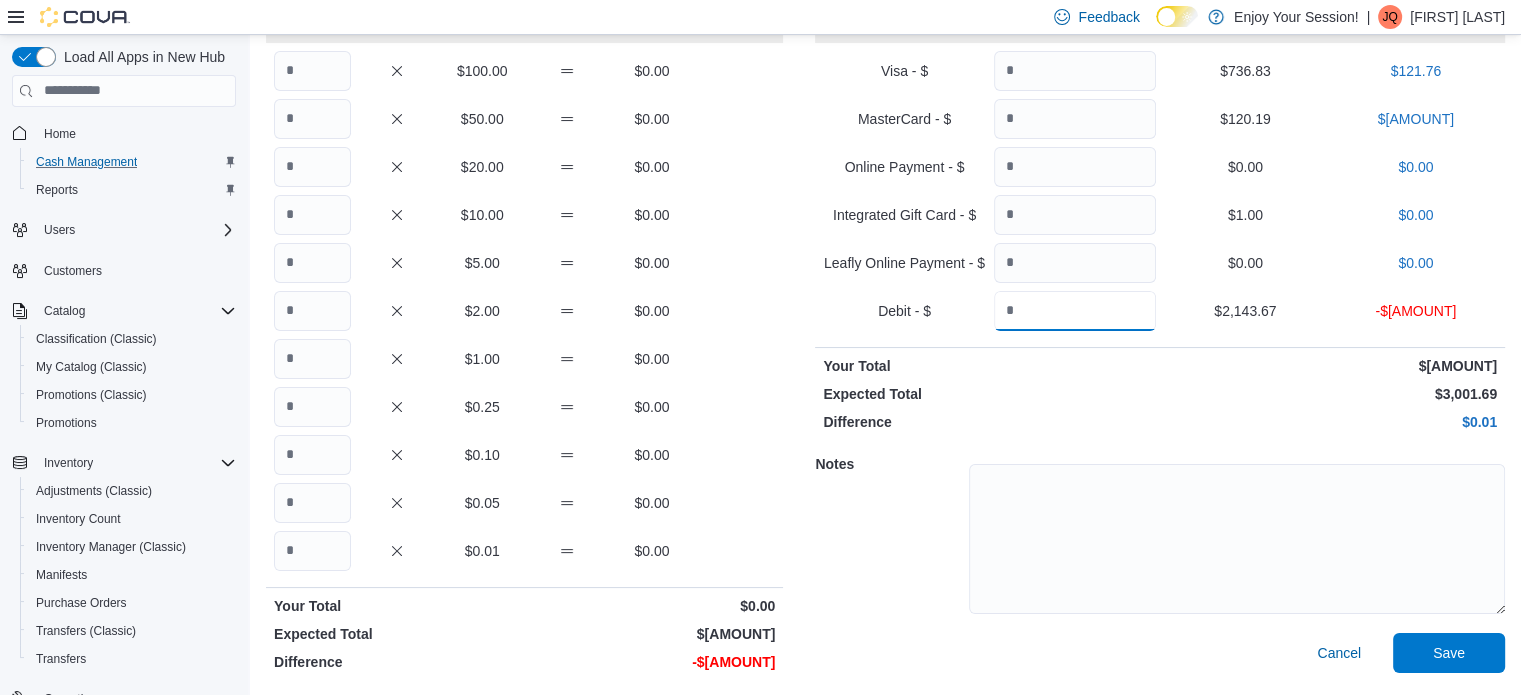 type on "*******" 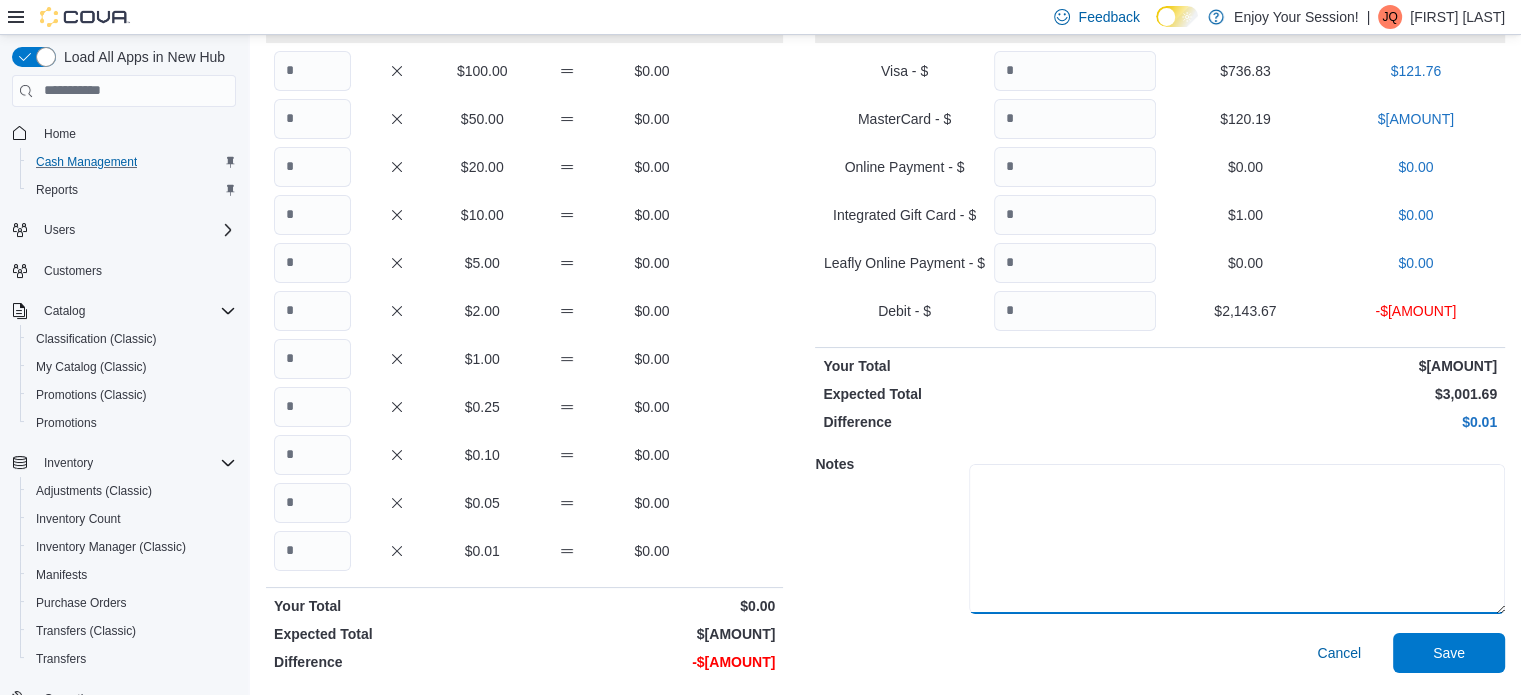 click at bounding box center [1237, 539] 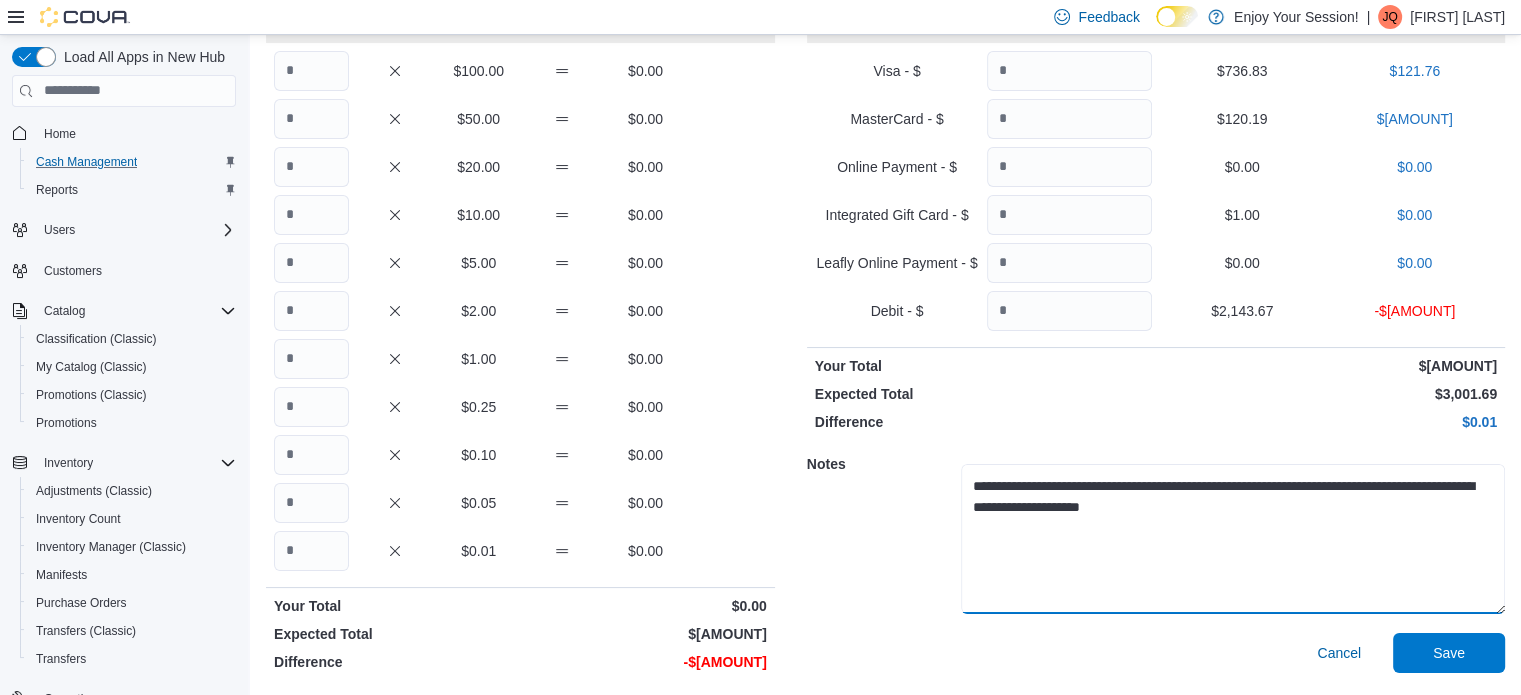 click on "**********" at bounding box center [1233, 539] 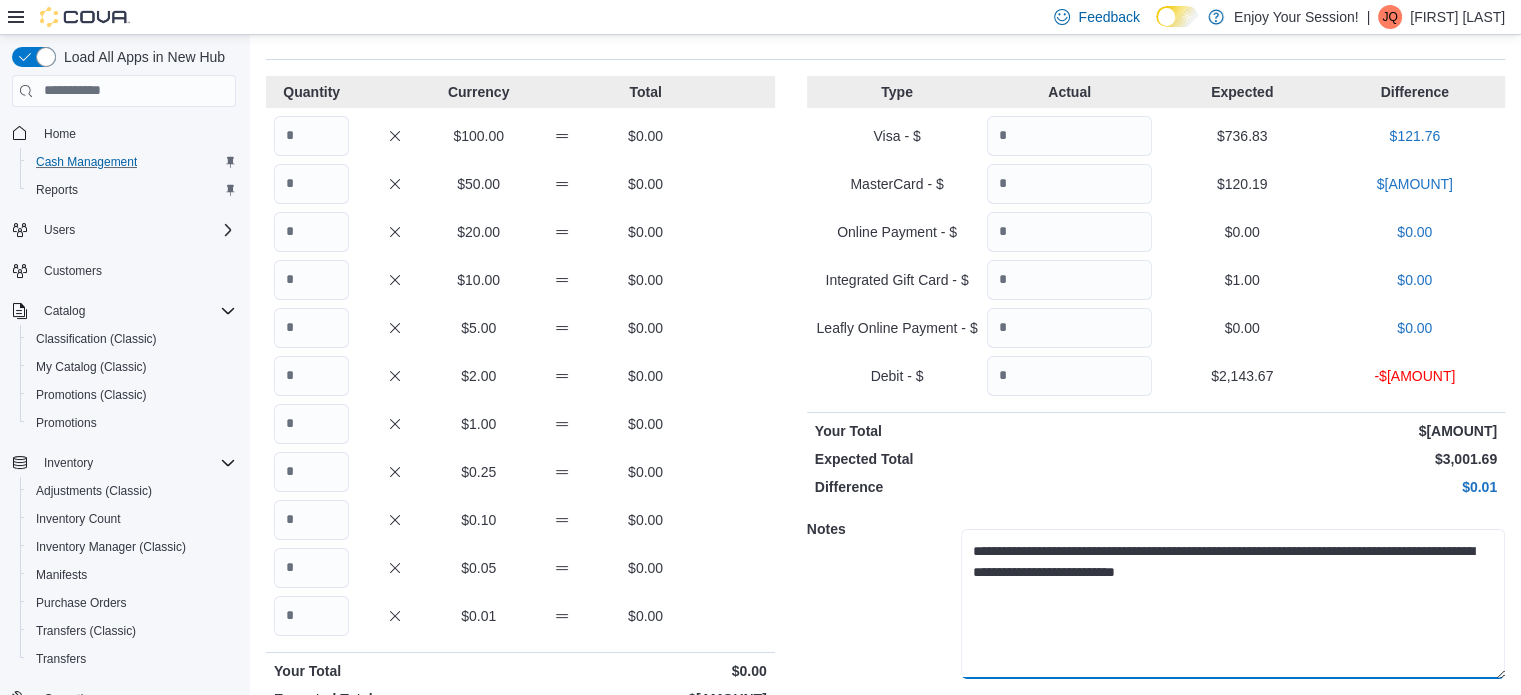 scroll, scrollTop: 57, scrollLeft: 0, axis: vertical 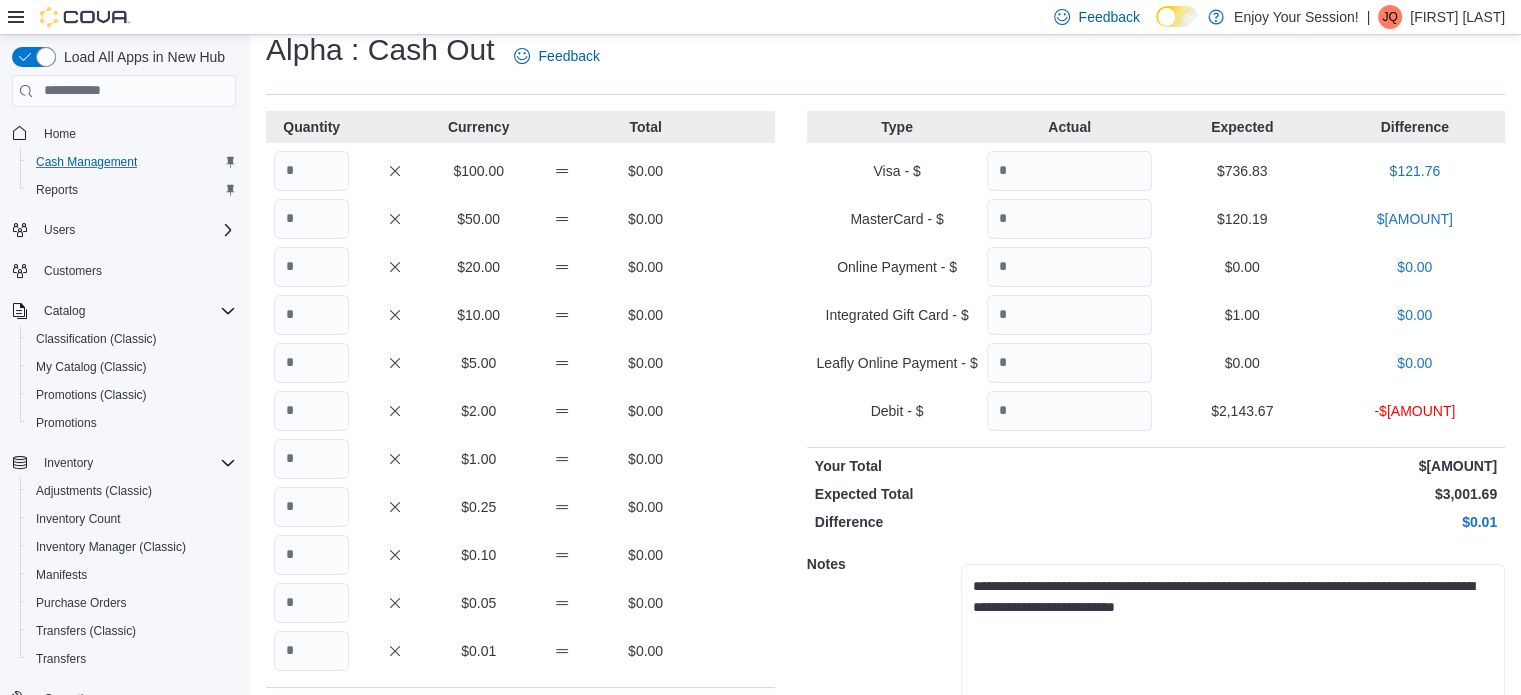 type on "**********" 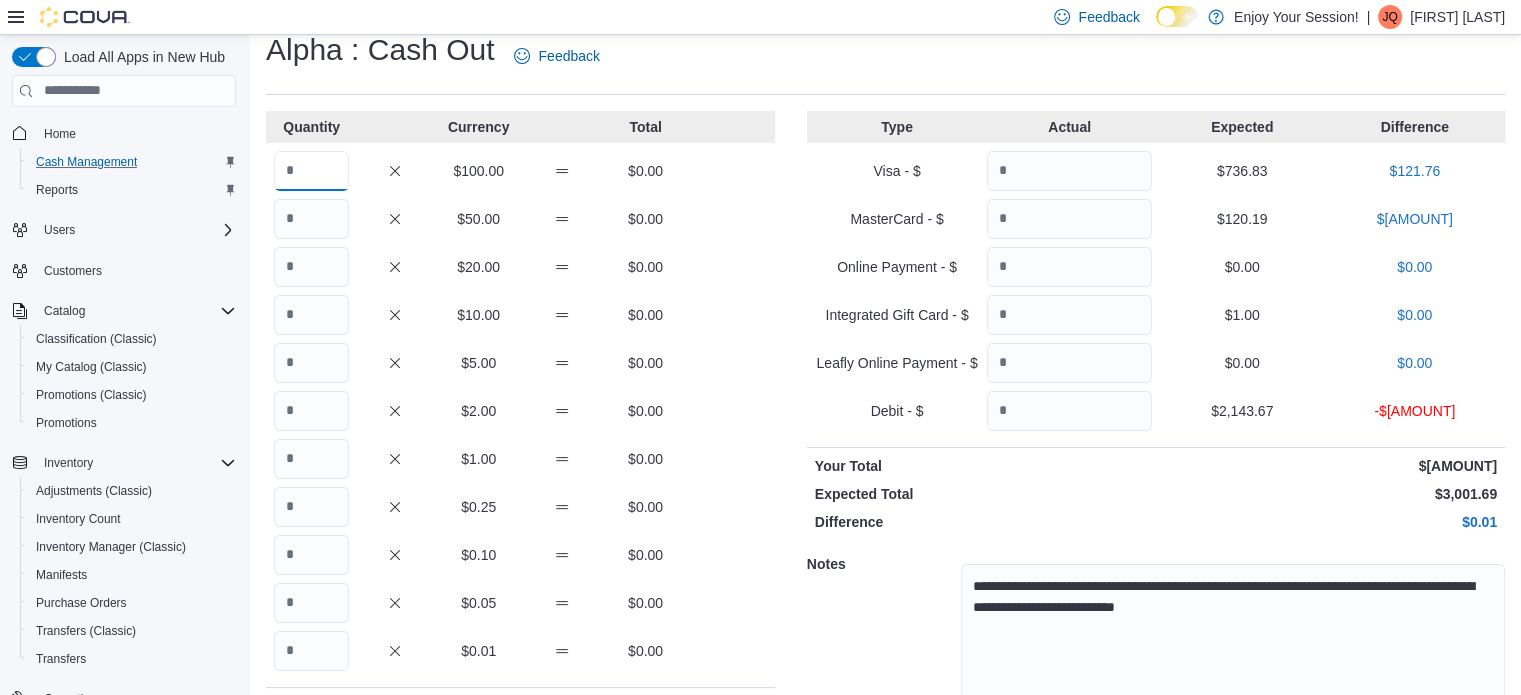 click at bounding box center (311, 171) 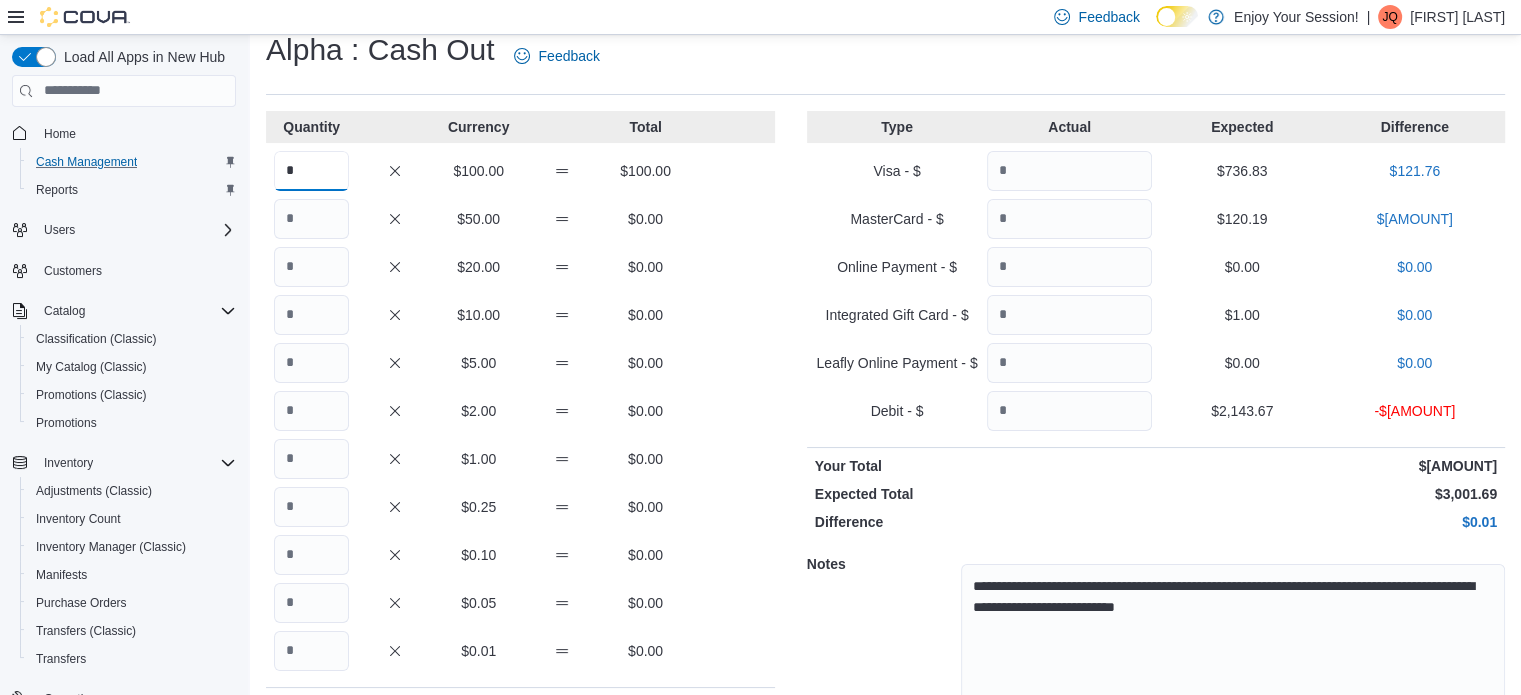 type on "*" 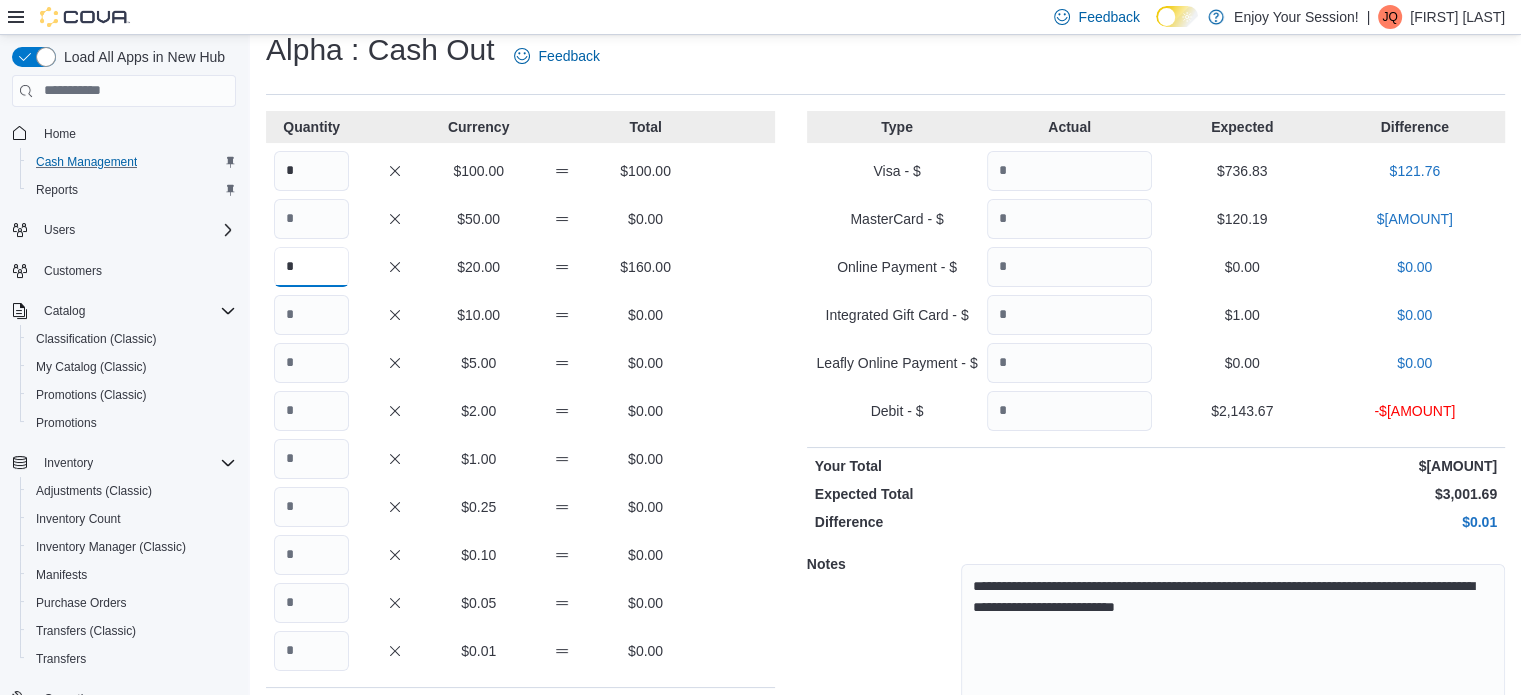 type on "*" 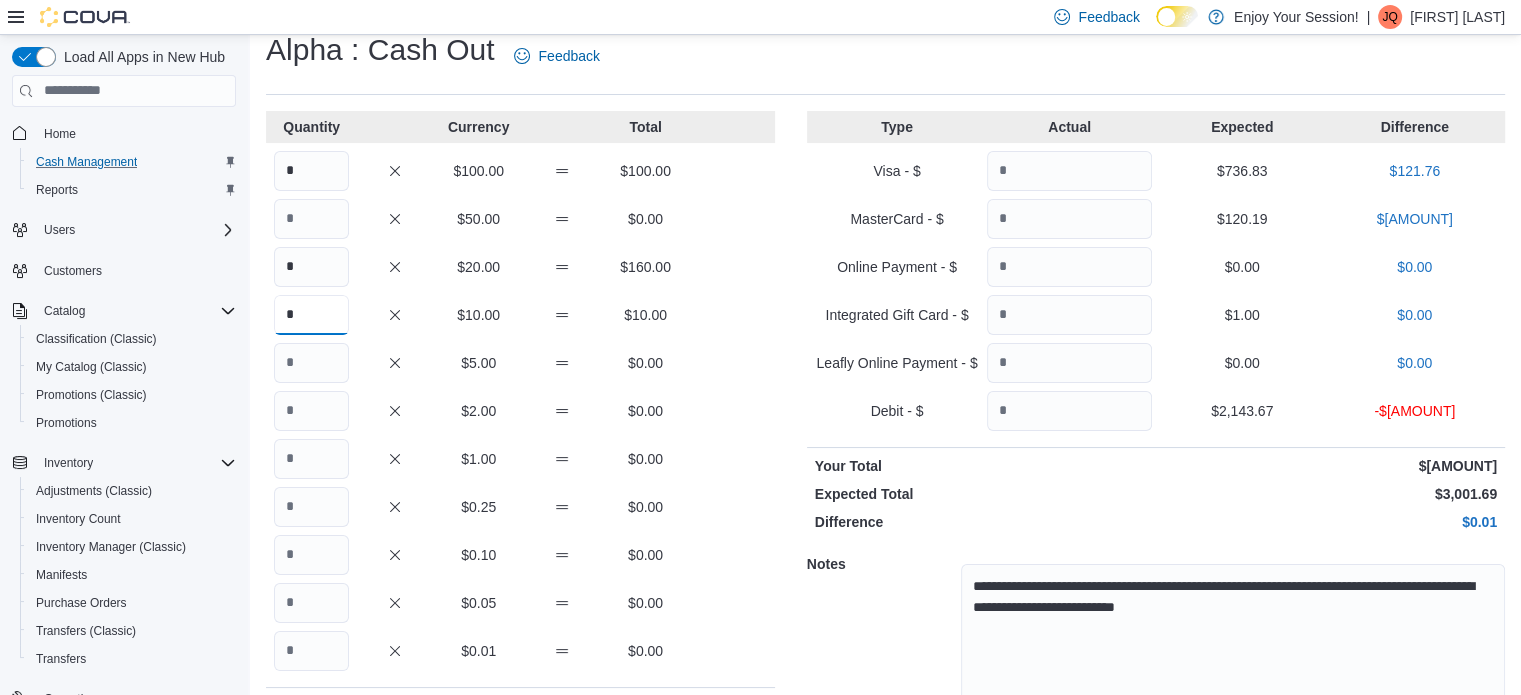 type on "*" 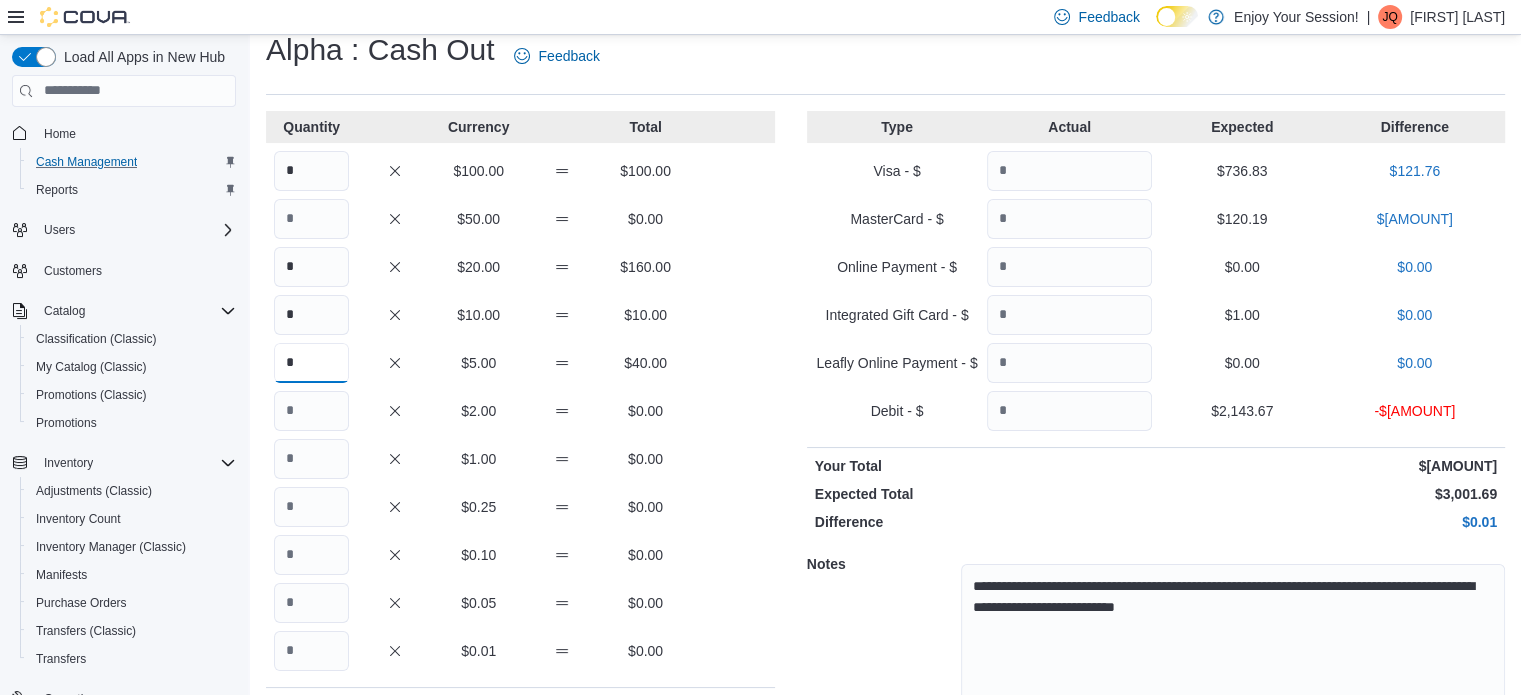 type on "*" 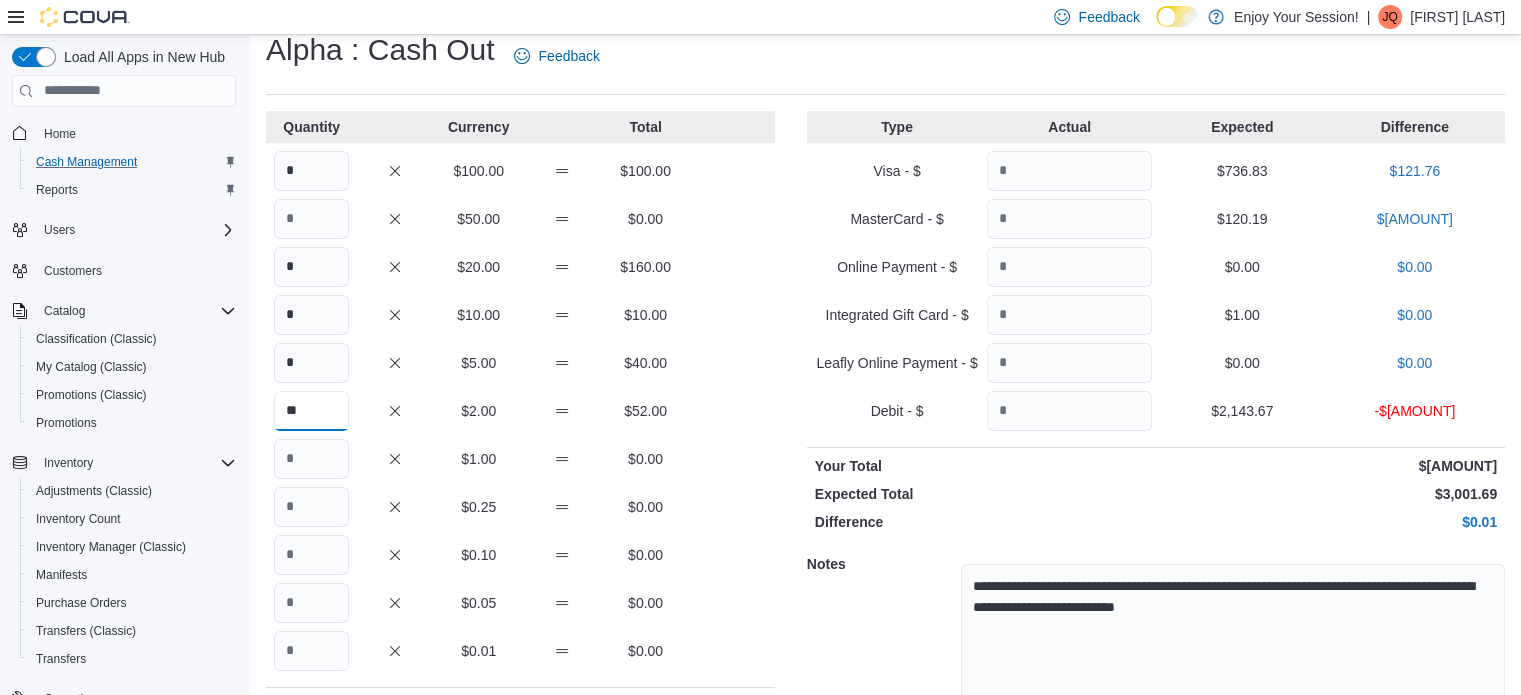 type on "**" 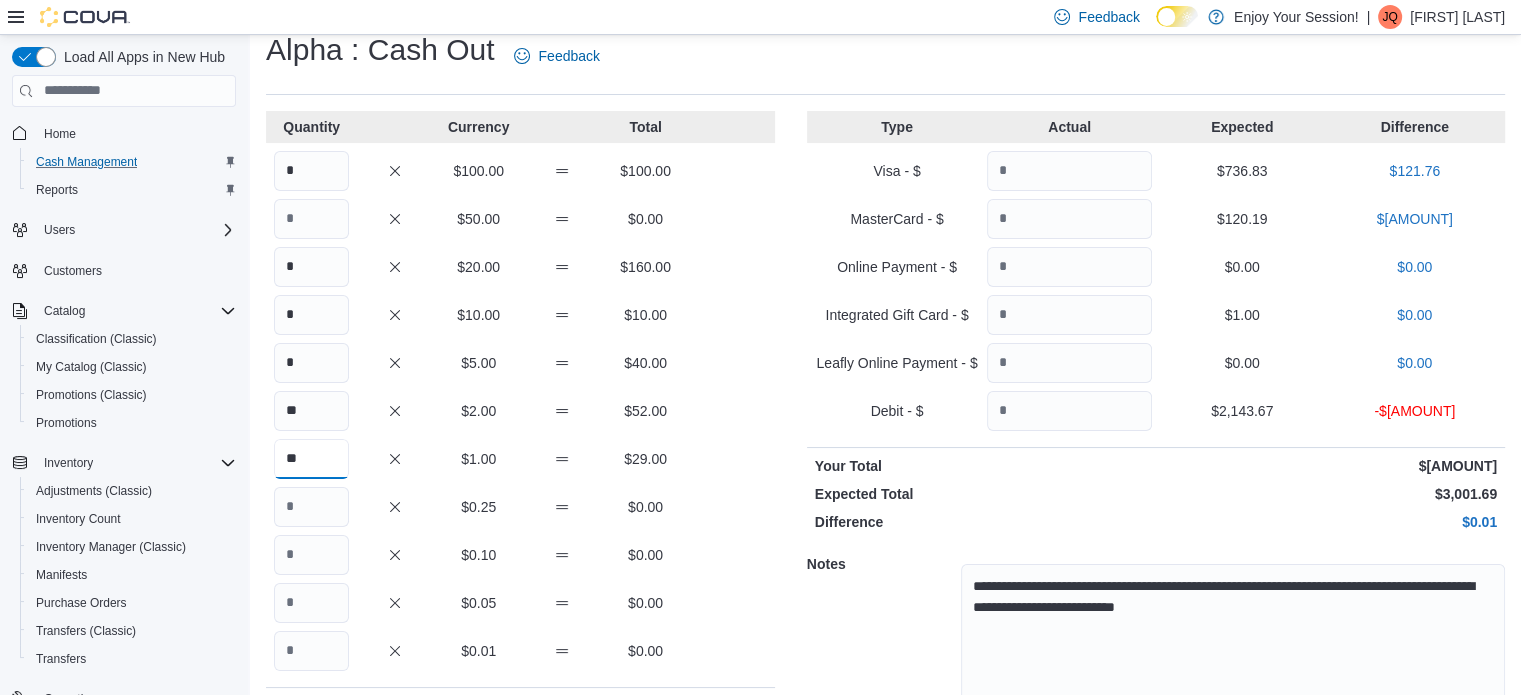 type on "**" 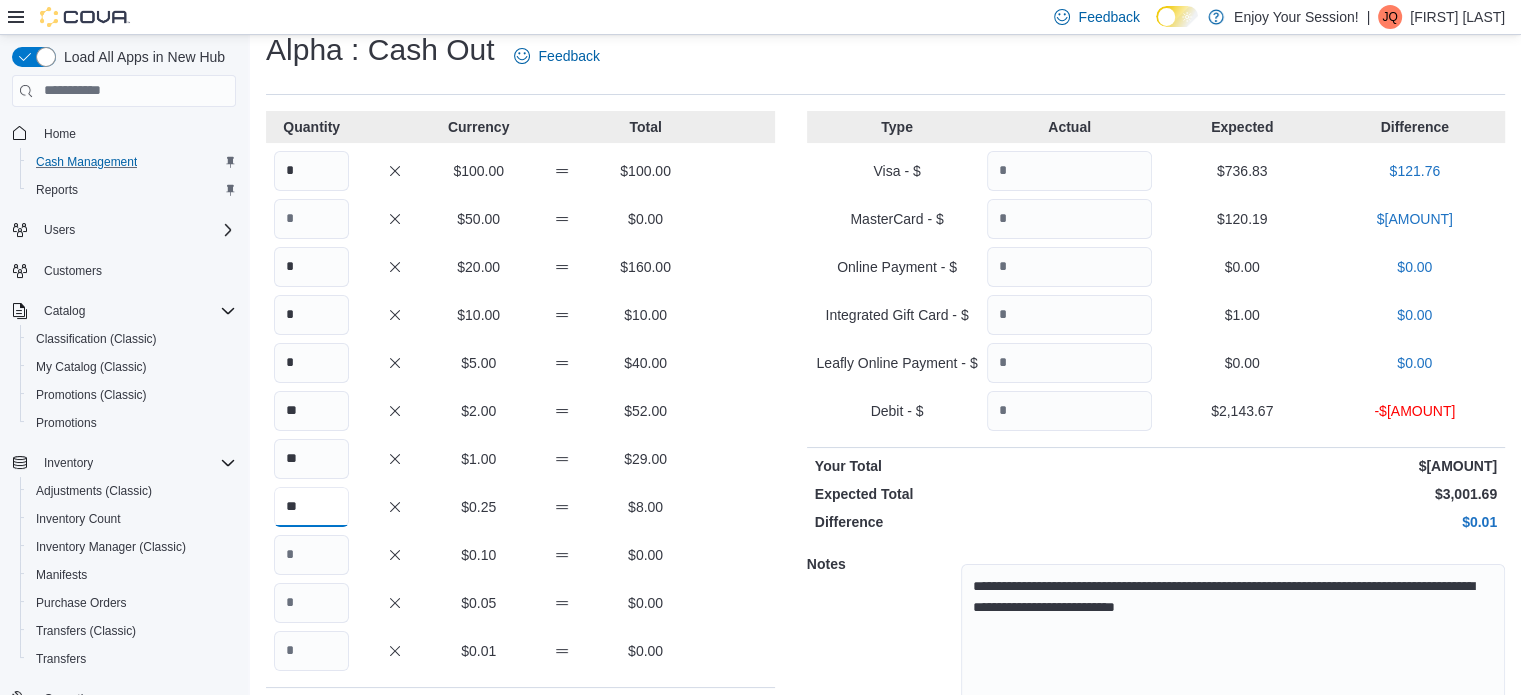 type on "**" 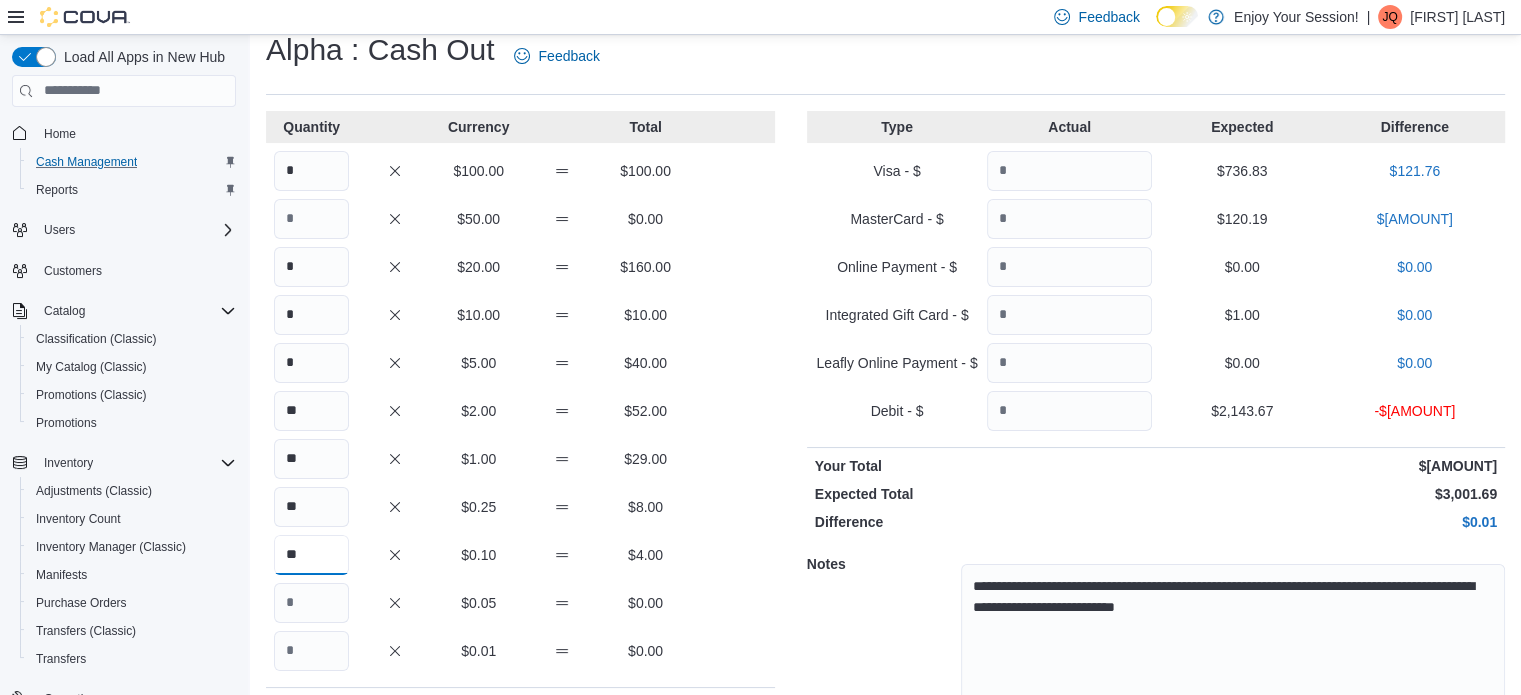type on "**" 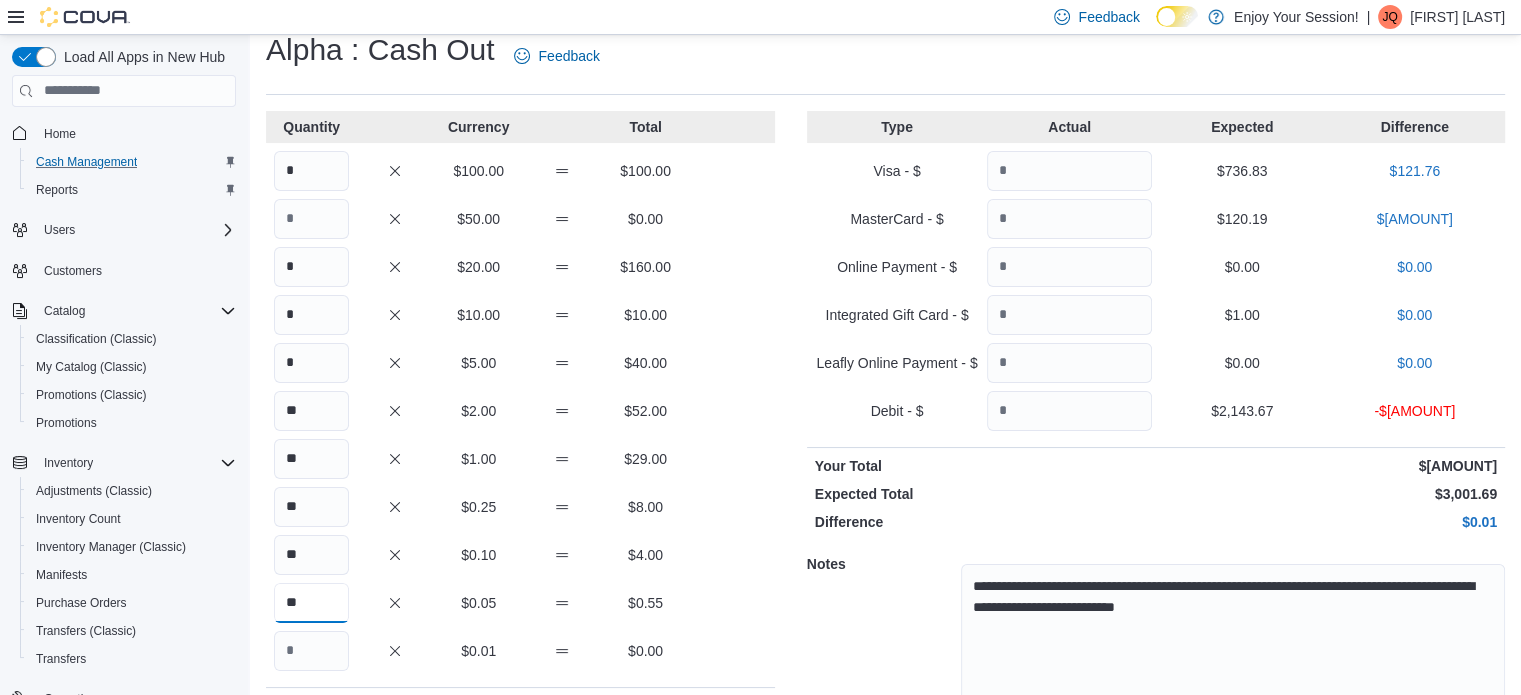 scroll, scrollTop: 157, scrollLeft: 0, axis: vertical 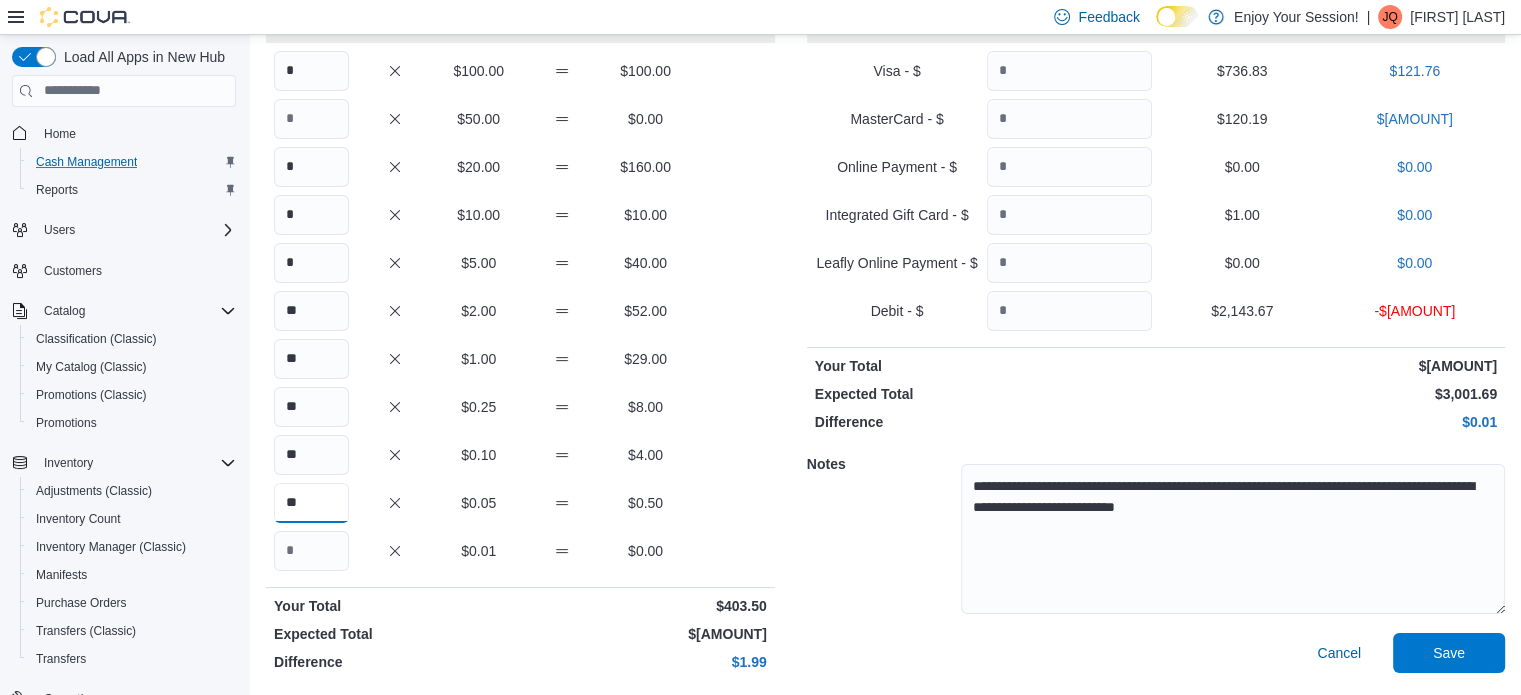 type on "**" 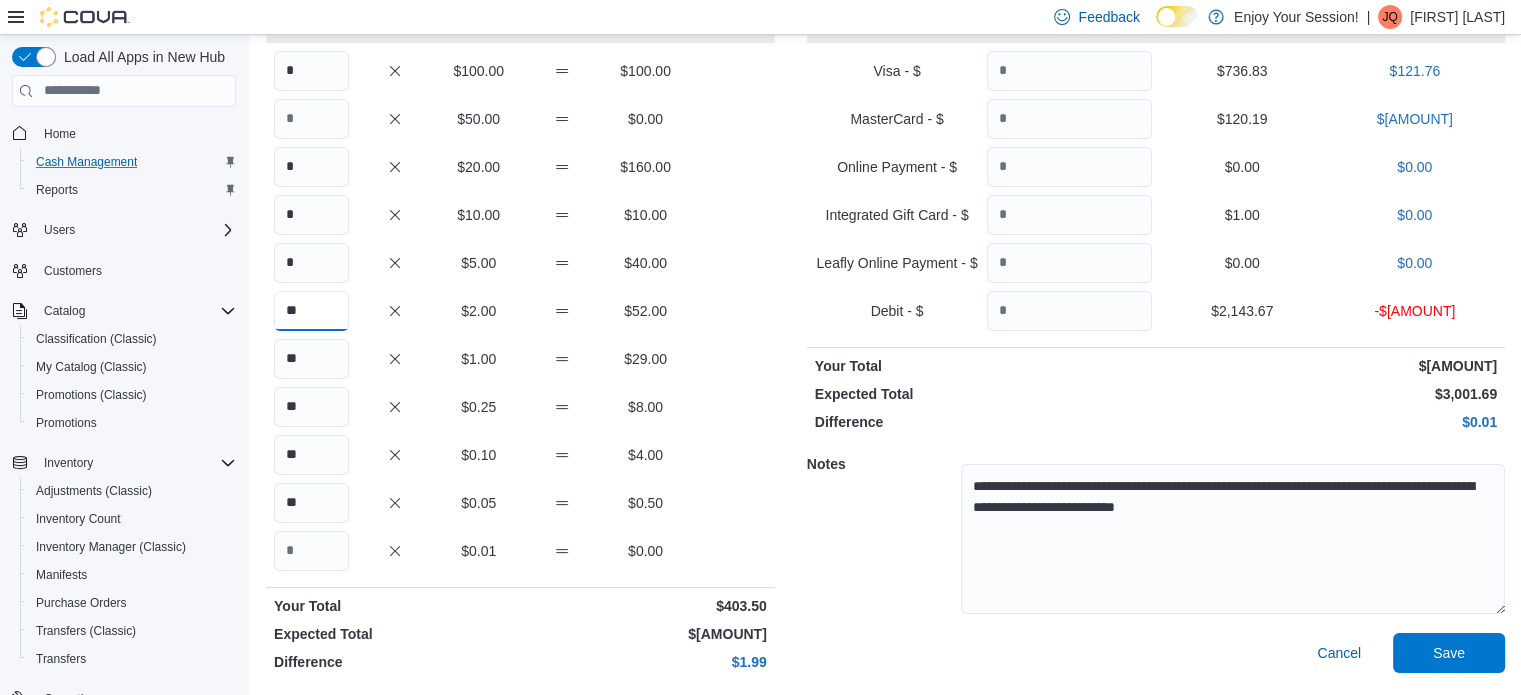 click on "**" at bounding box center [311, 311] 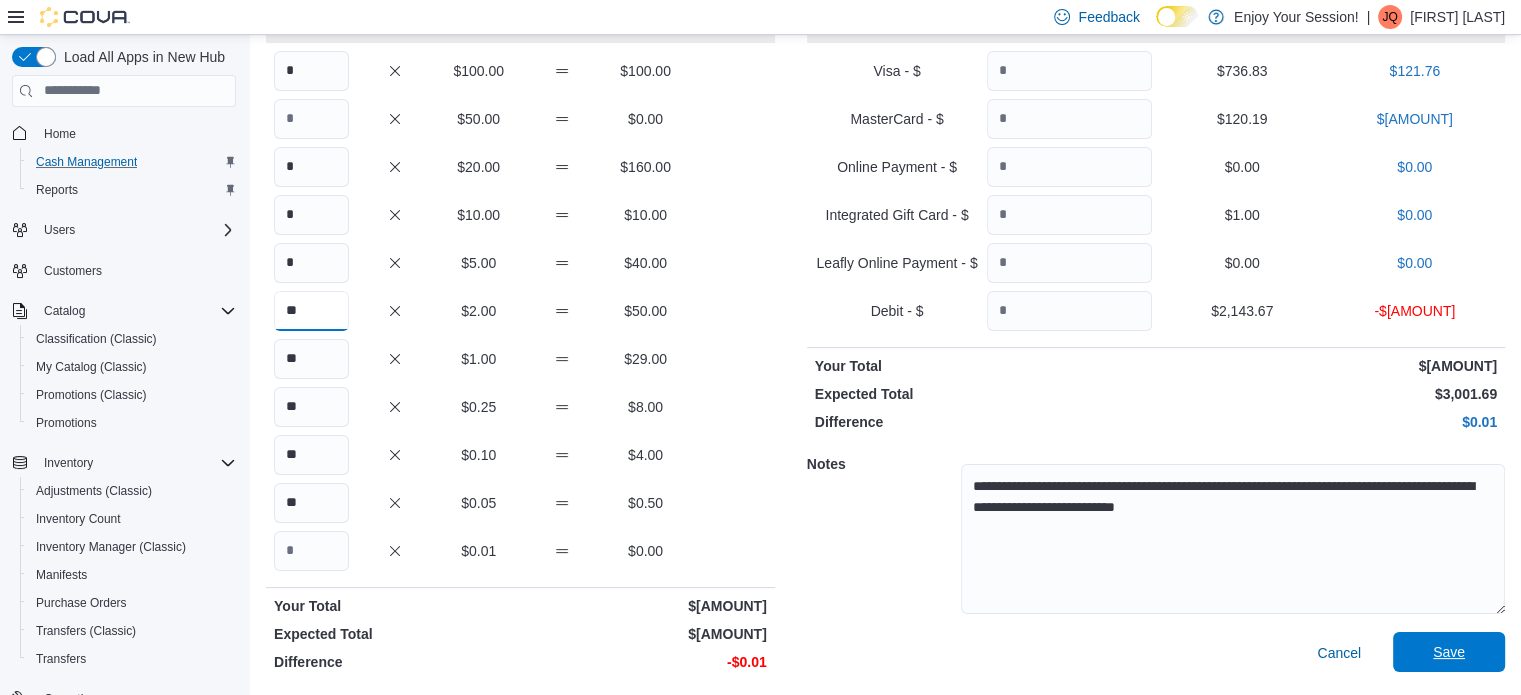 type on "**" 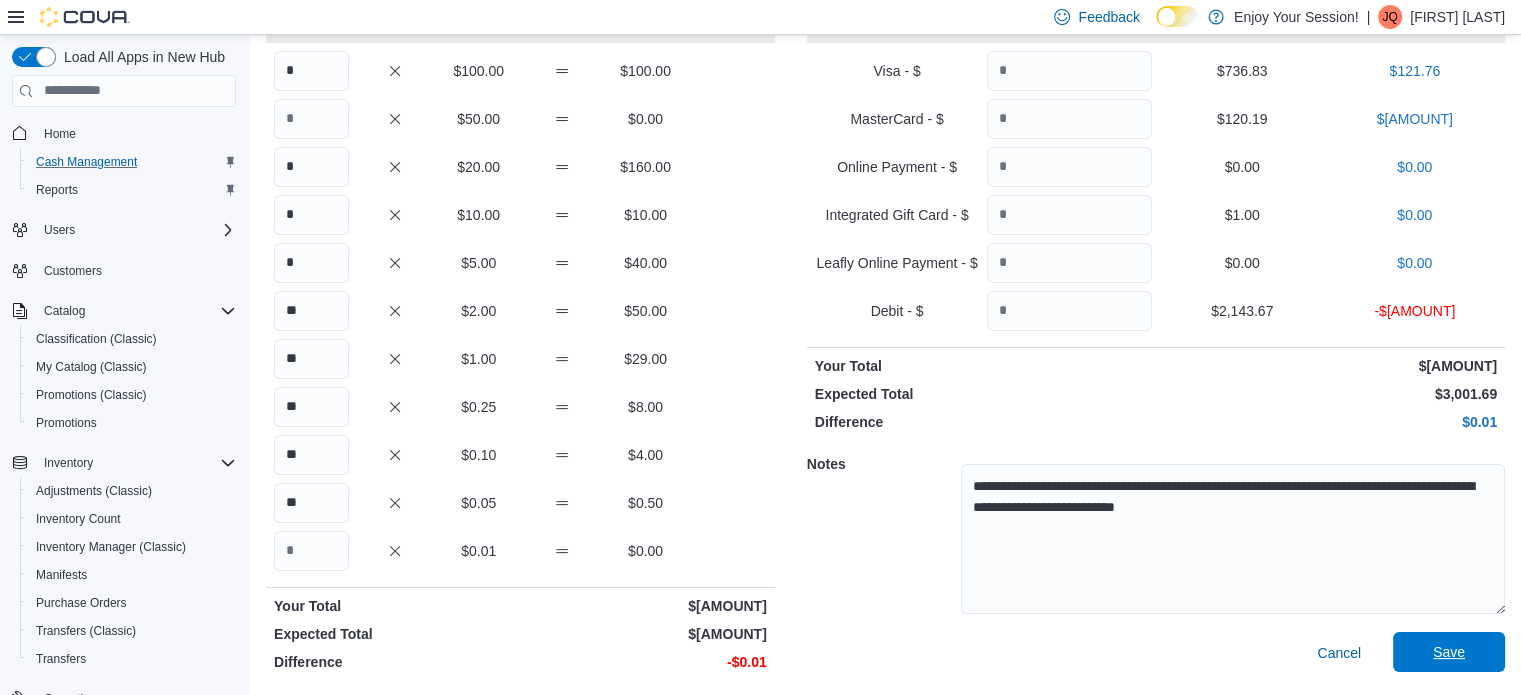 click on "Save" at bounding box center [1449, 652] 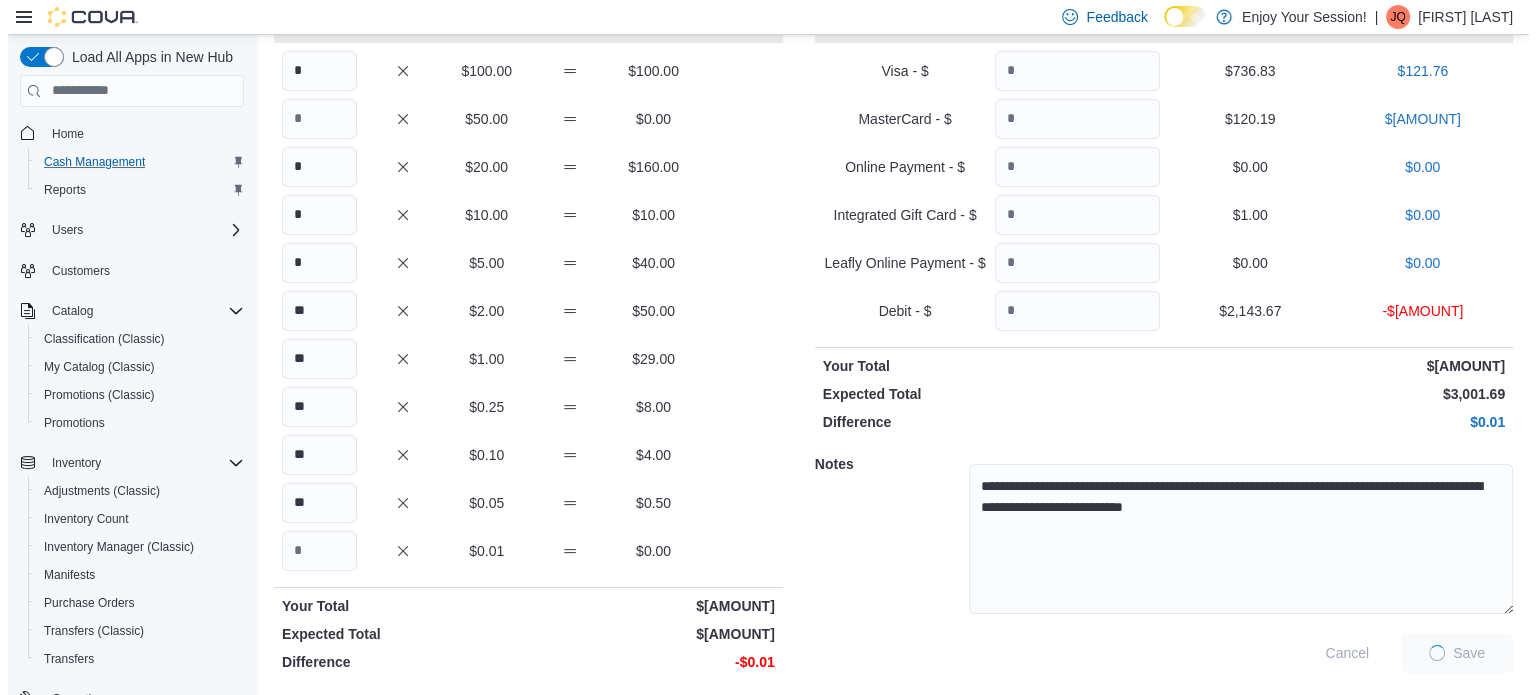 scroll, scrollTop: 0, scrollLeft: 0, axis: both 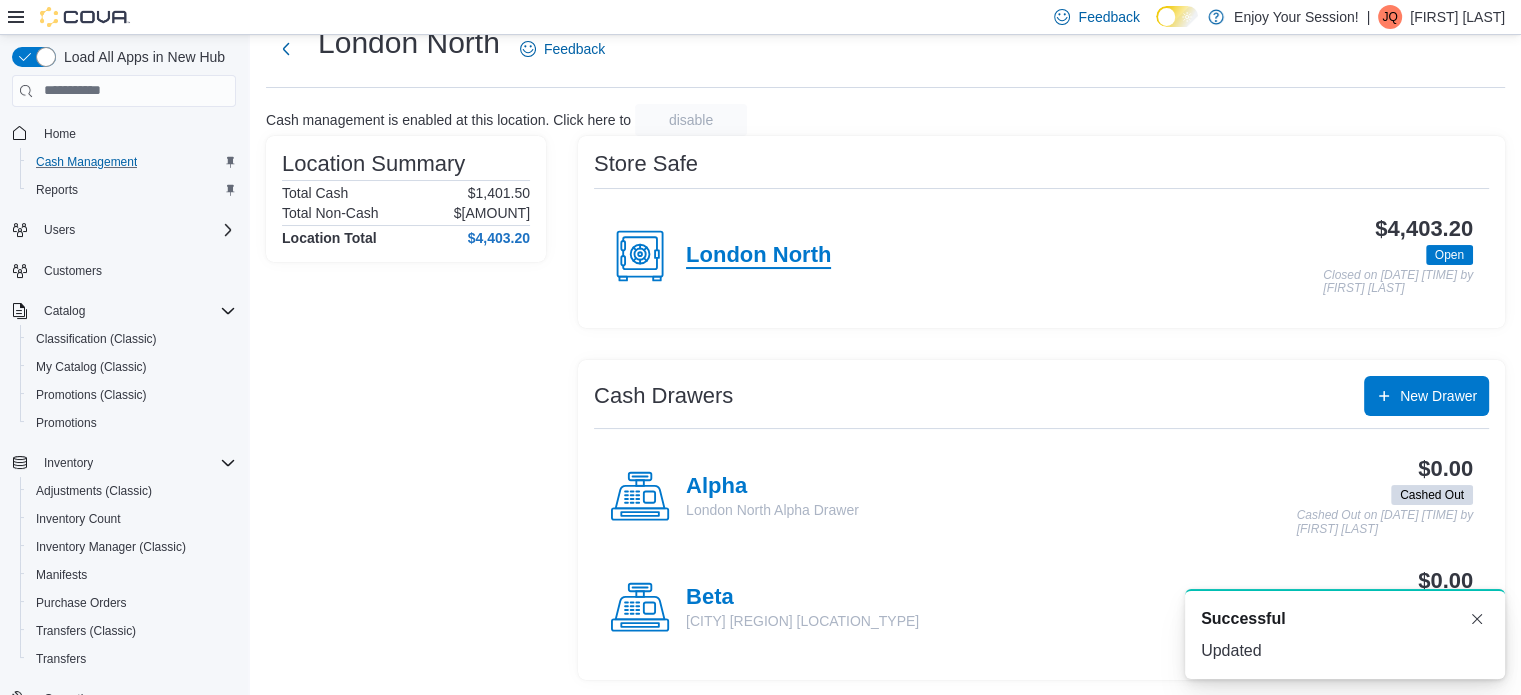 click on "London North" at bounding box center [758, 256] 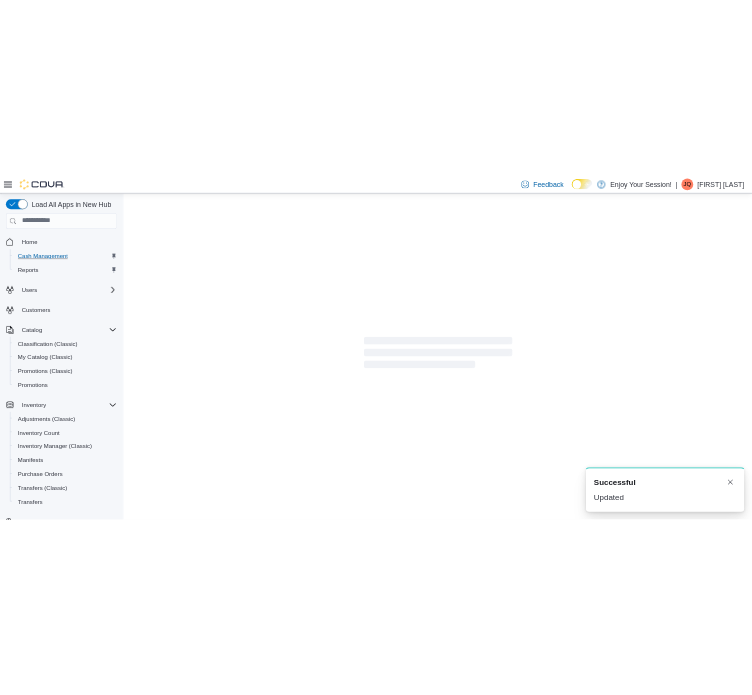 scroll, scrollTop: 0, scrollLeft: 0, axis: both 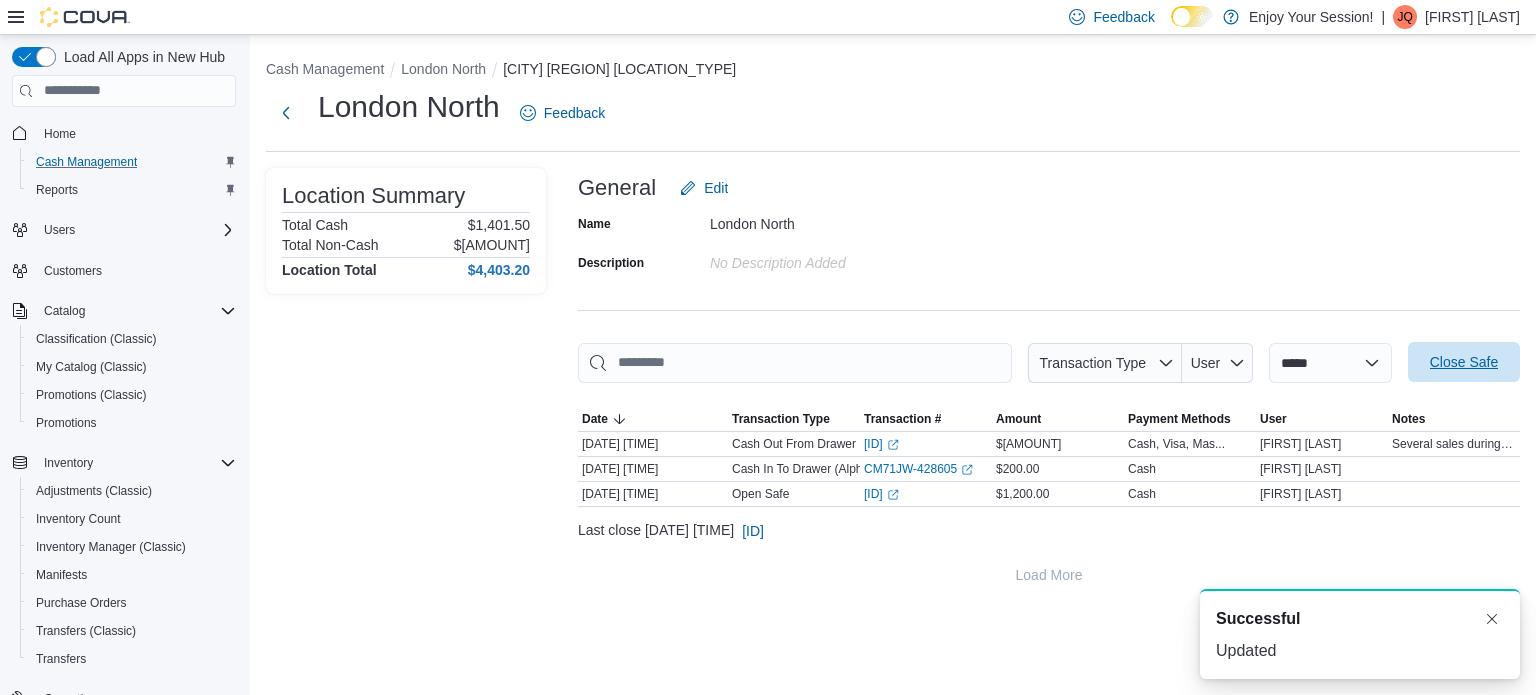 click on "Close Safe" at bounding box center [1464, 362] 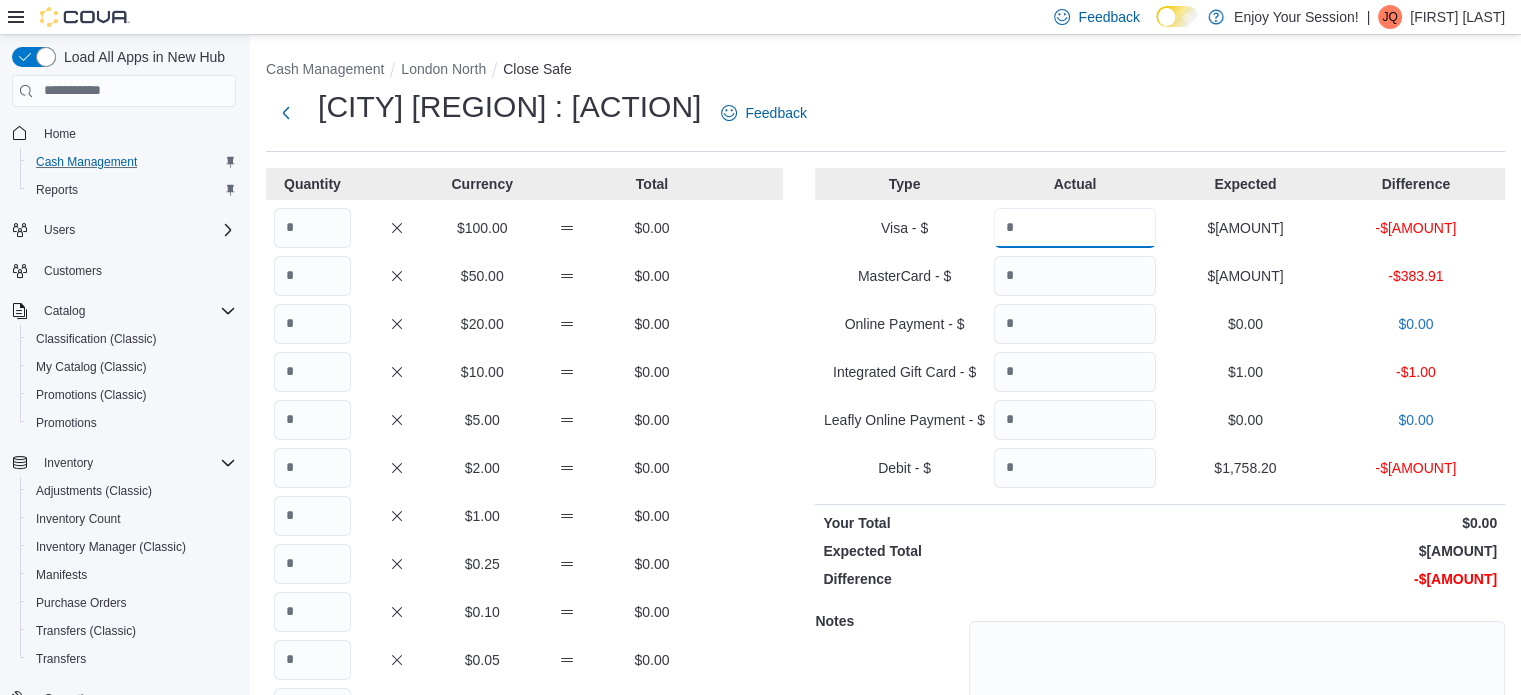 click at bounding box center [1075, 228] 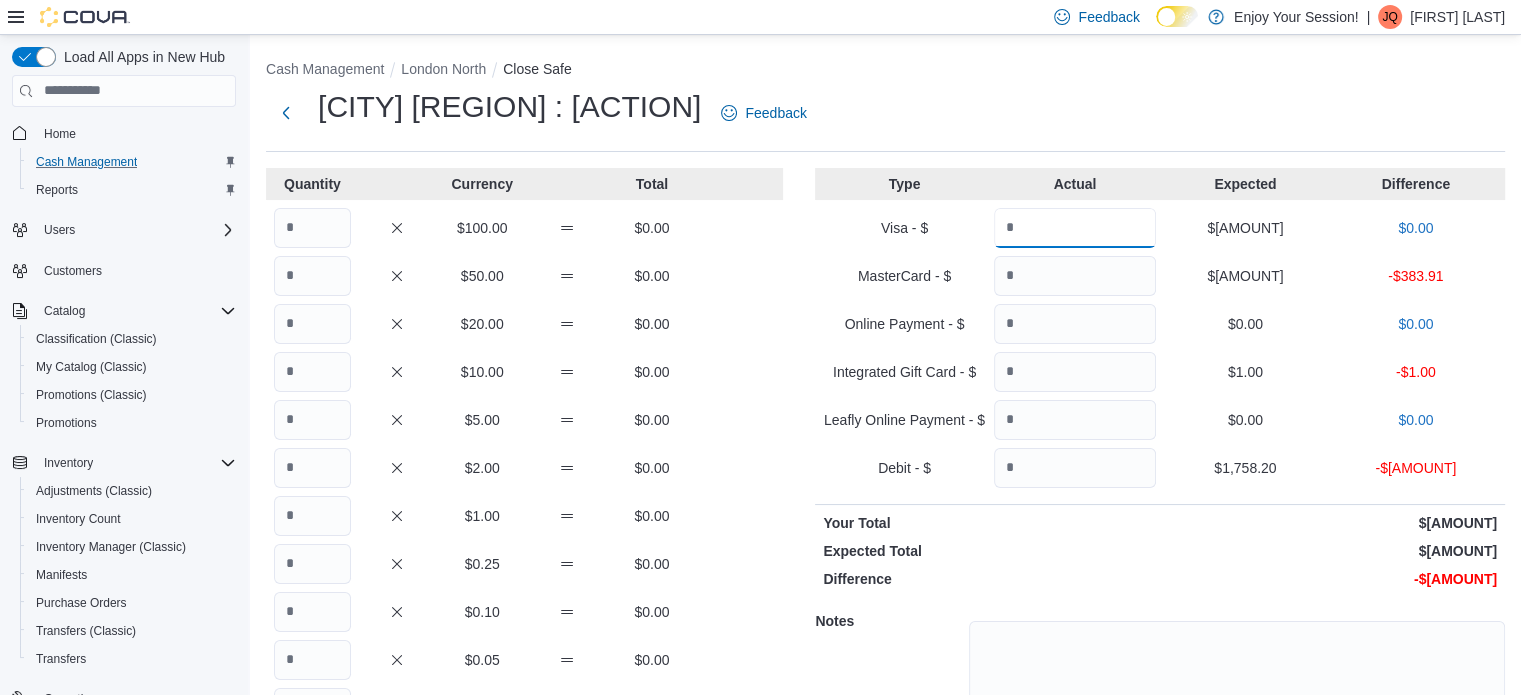 type on "******" 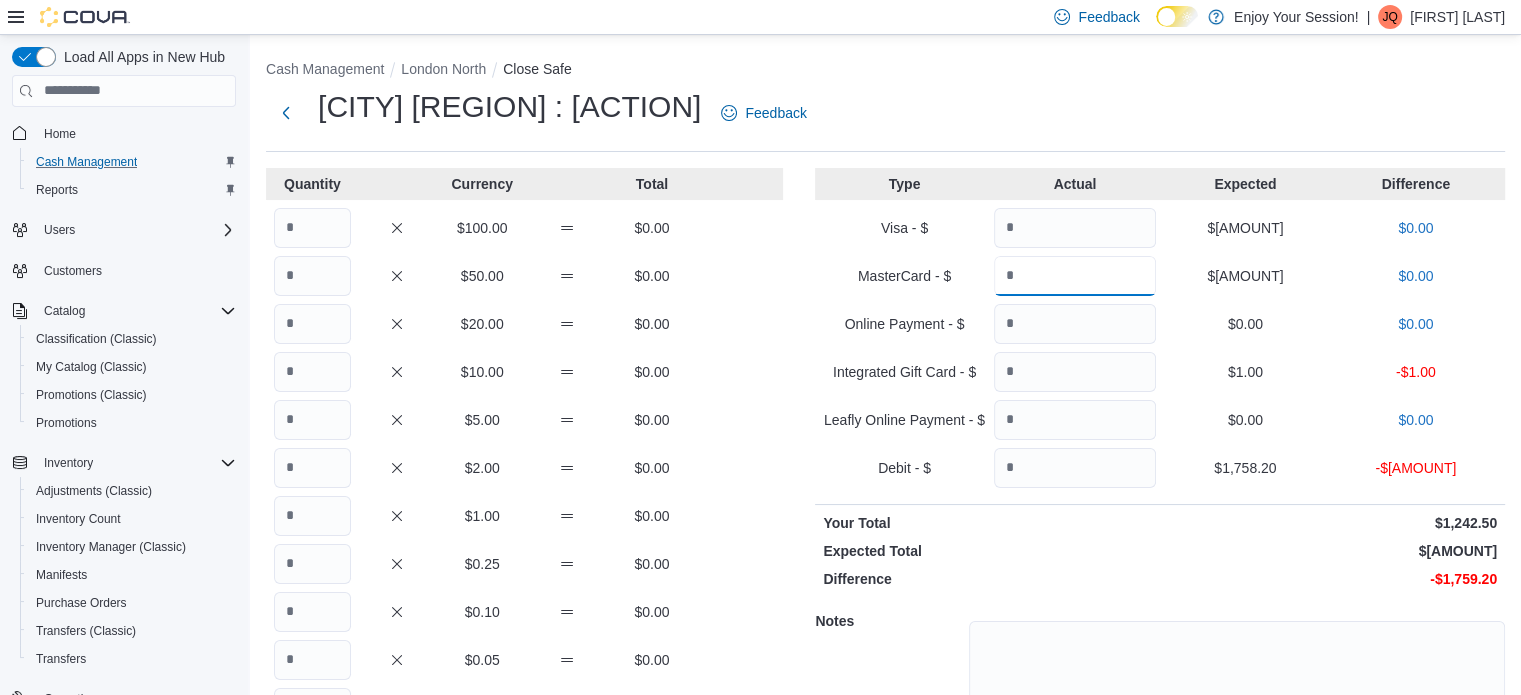 type on "******" 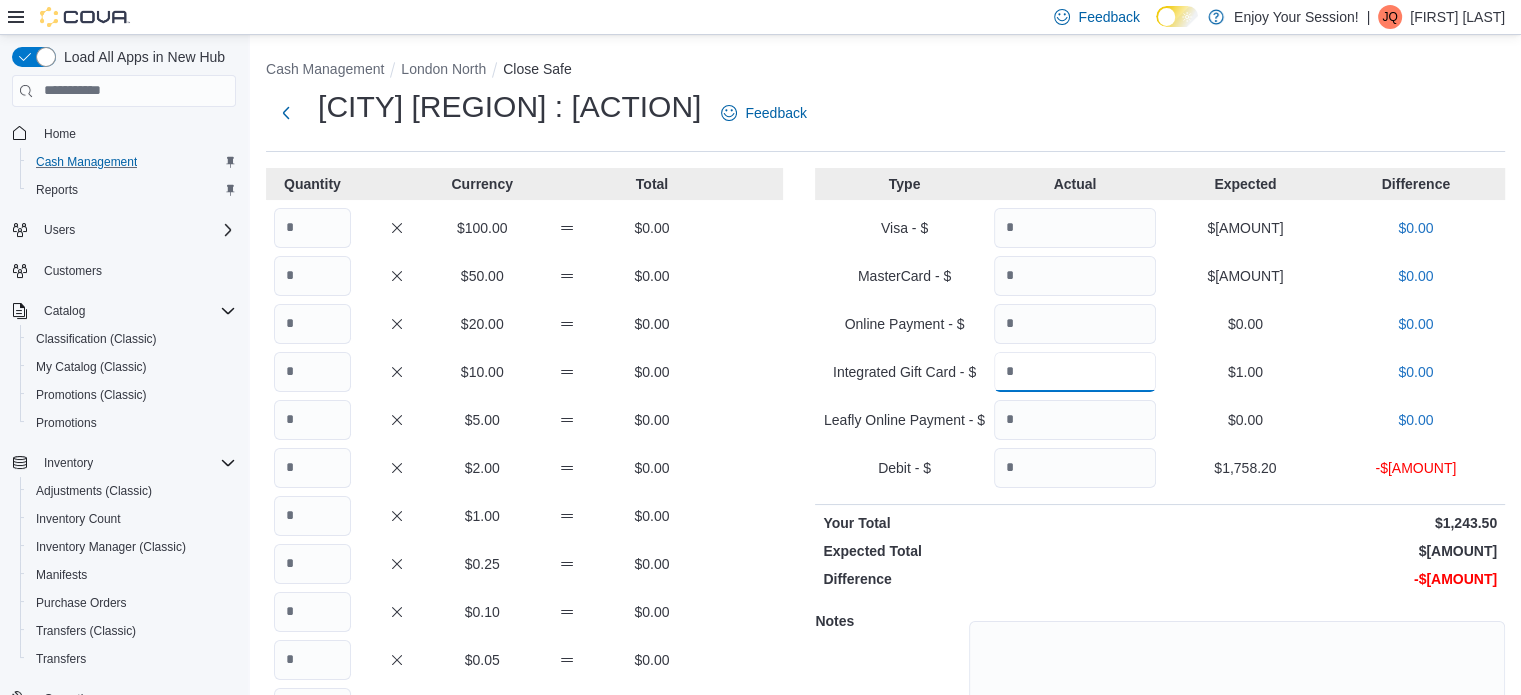 type on "*" 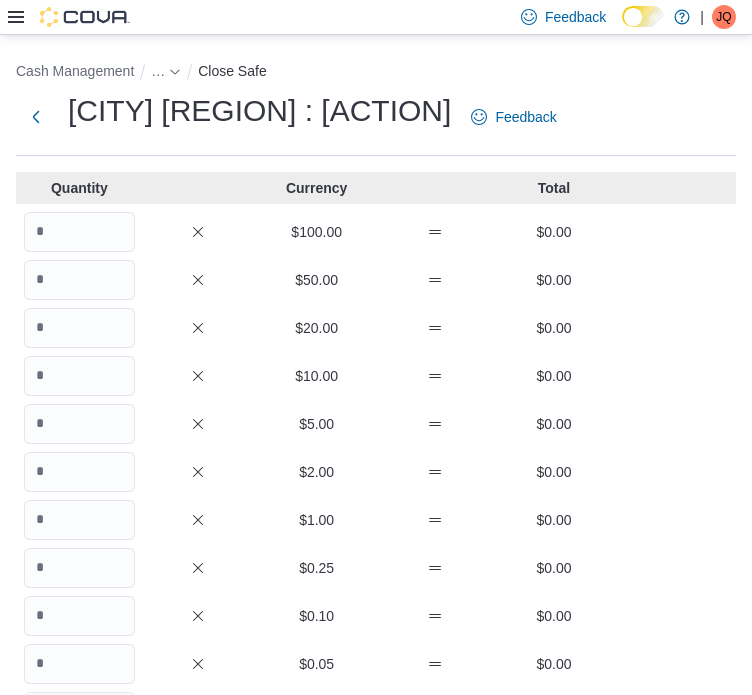 type on "*******" 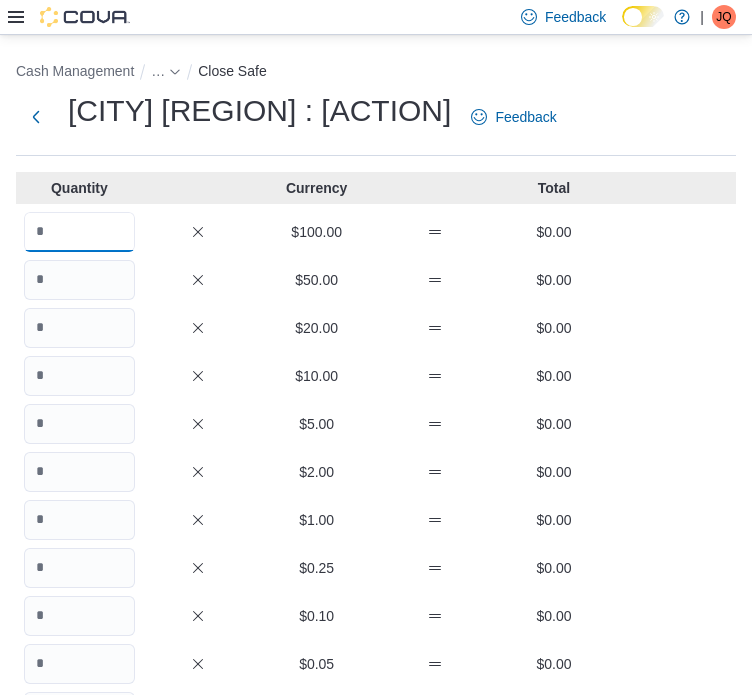 click at bounding box center (79, 232) 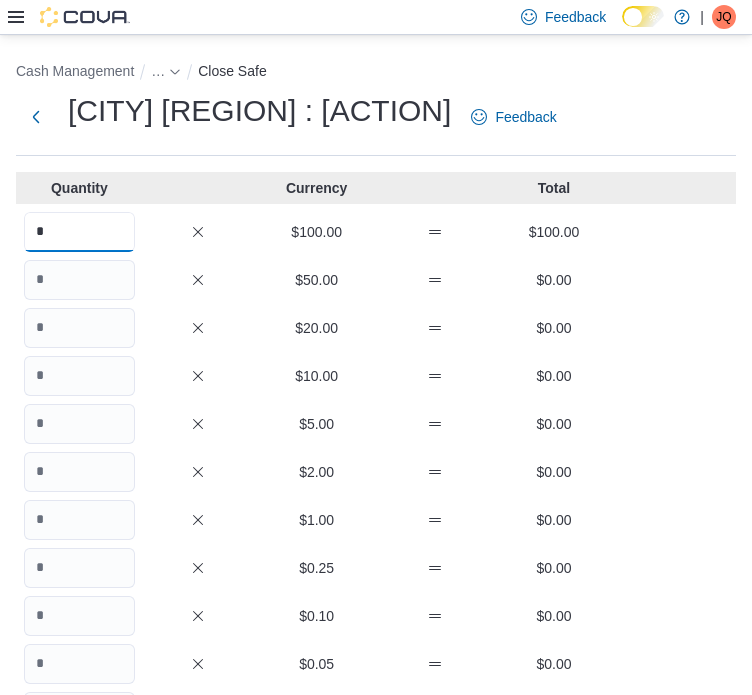type on "*" 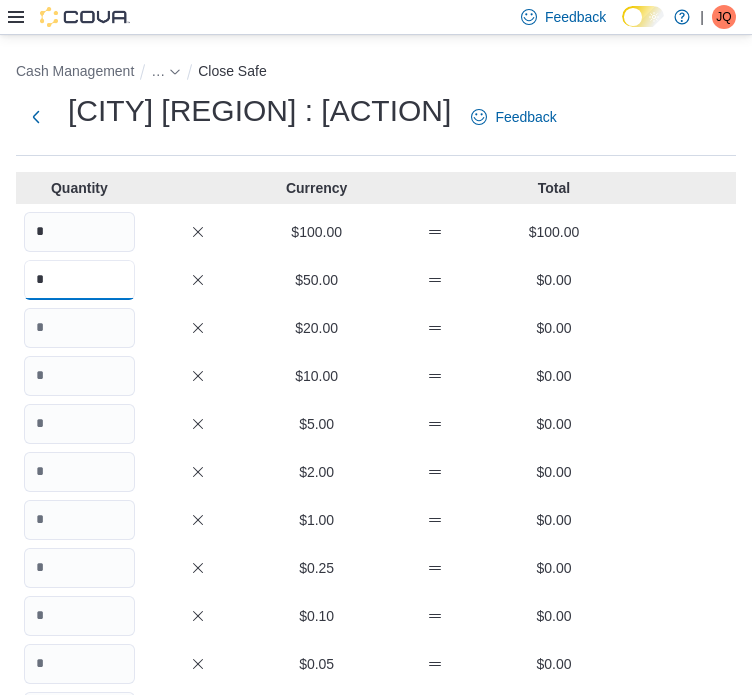 type on "*" 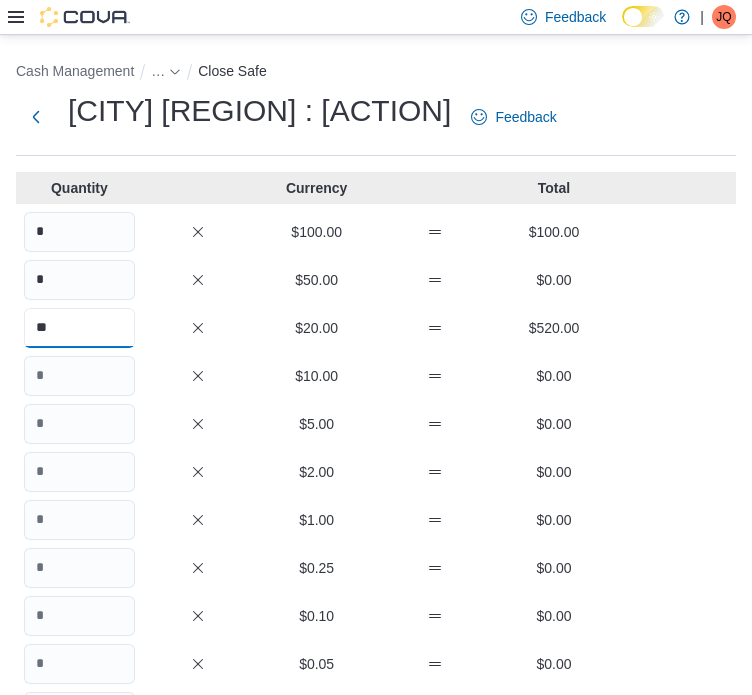type on "**" 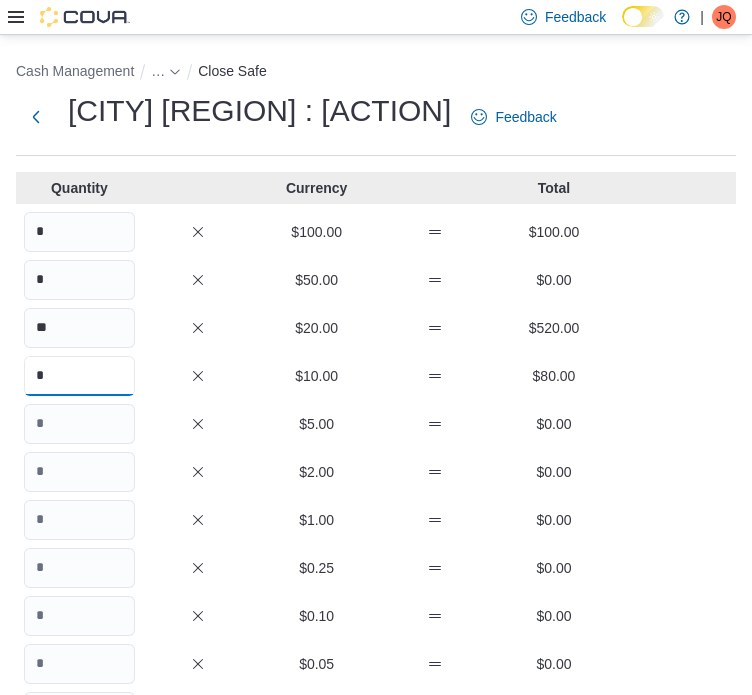 type on "*" 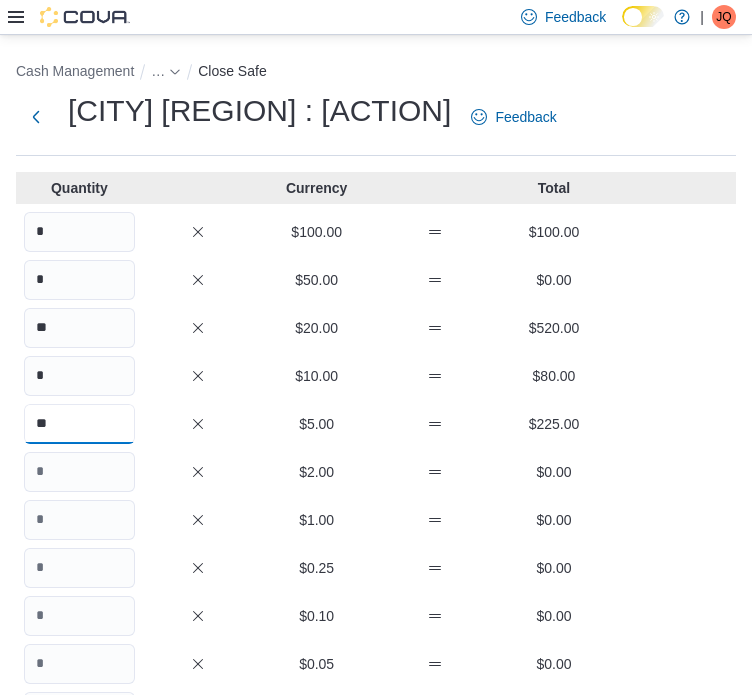 type on "**" 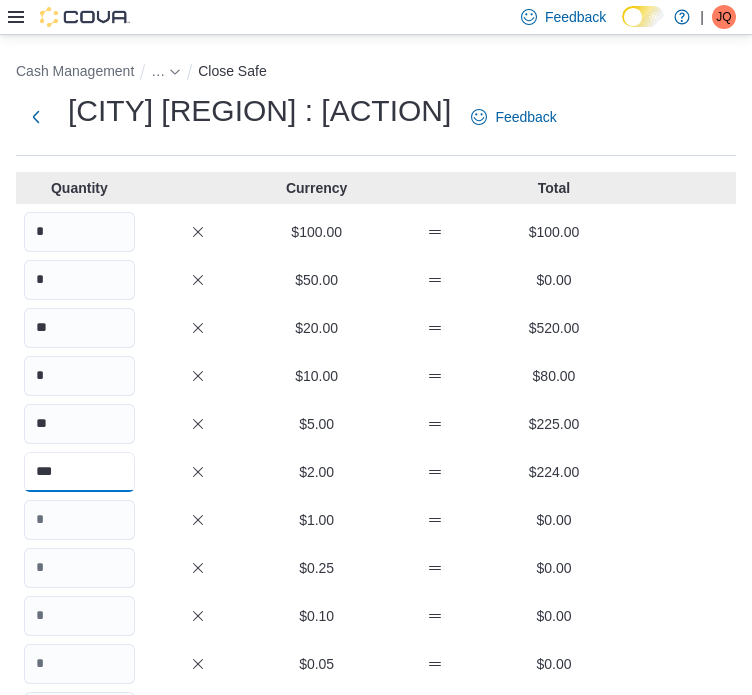 scroll, scrollTop: 0, scrollLeft: 5, axis: horizontal 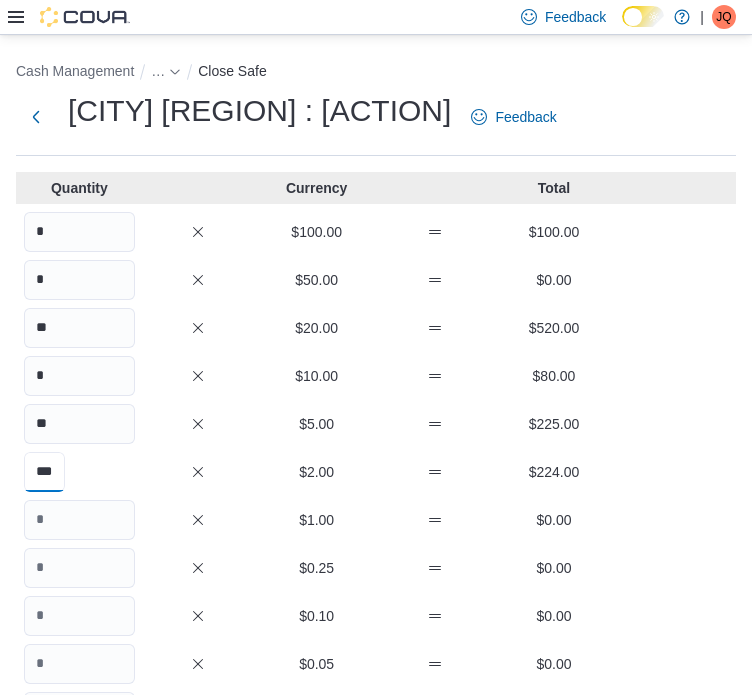 type on "***" 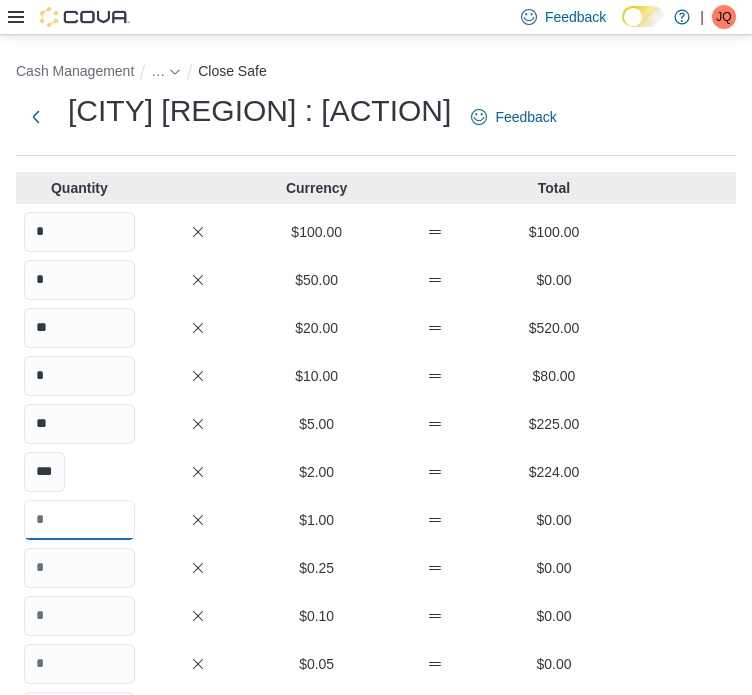 scroll, scrollTop: 0, scrollLeft: 0, axis: both 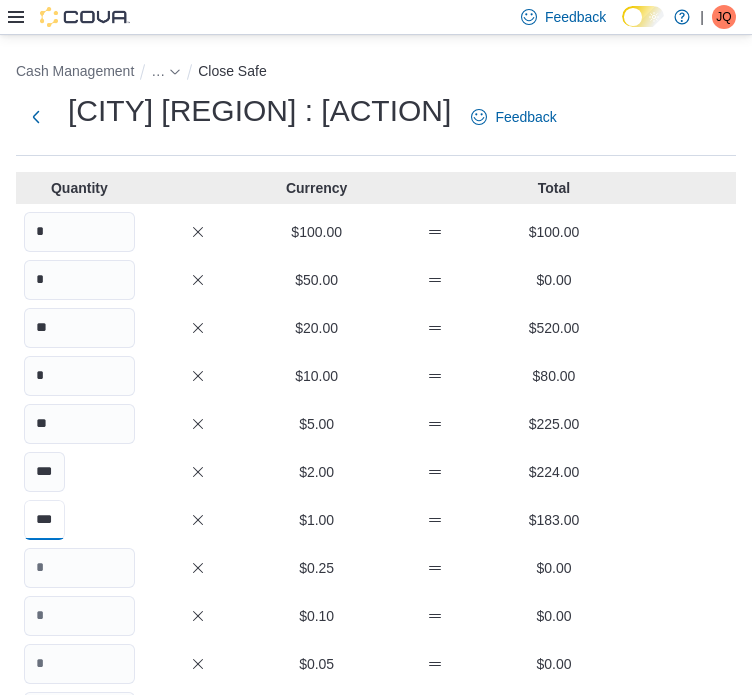 type on "***" 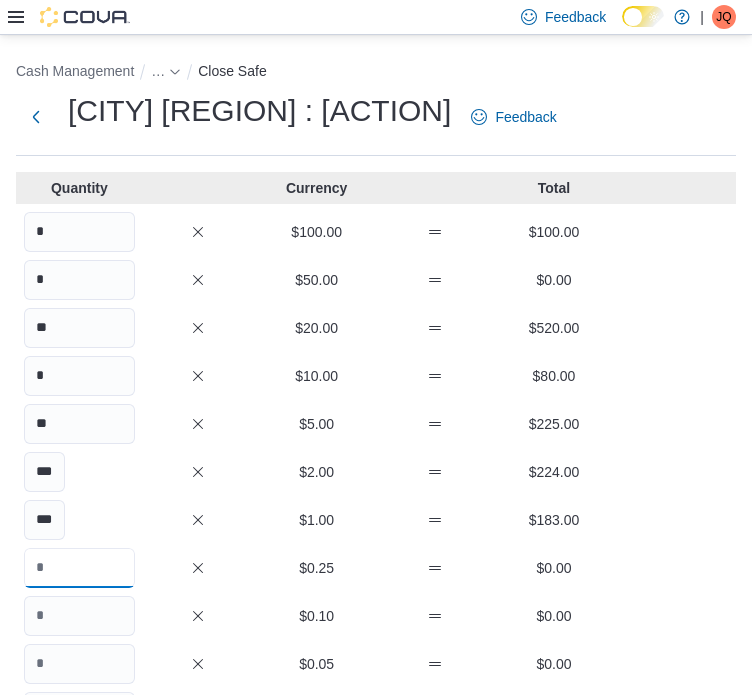 scroll, scrollTop: 0, scrollLeft: 0, axis: both 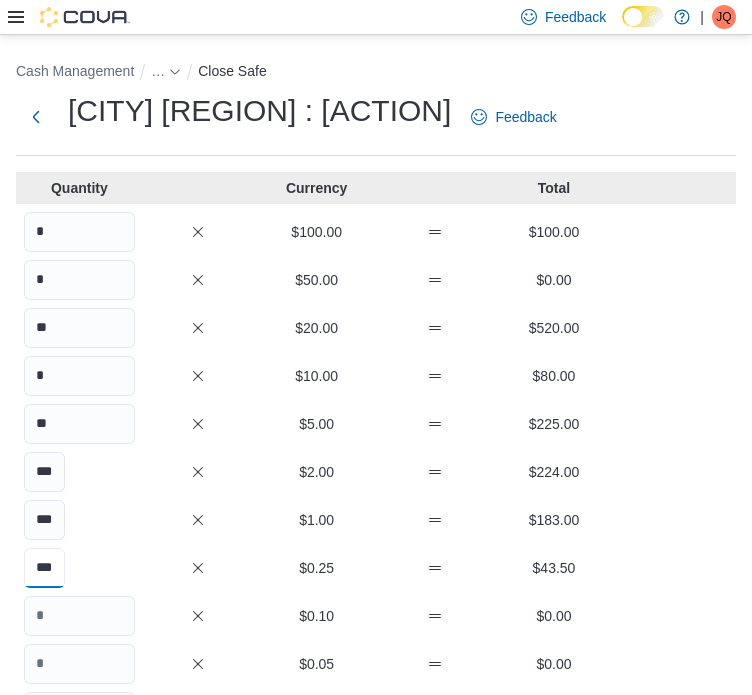type on "***" 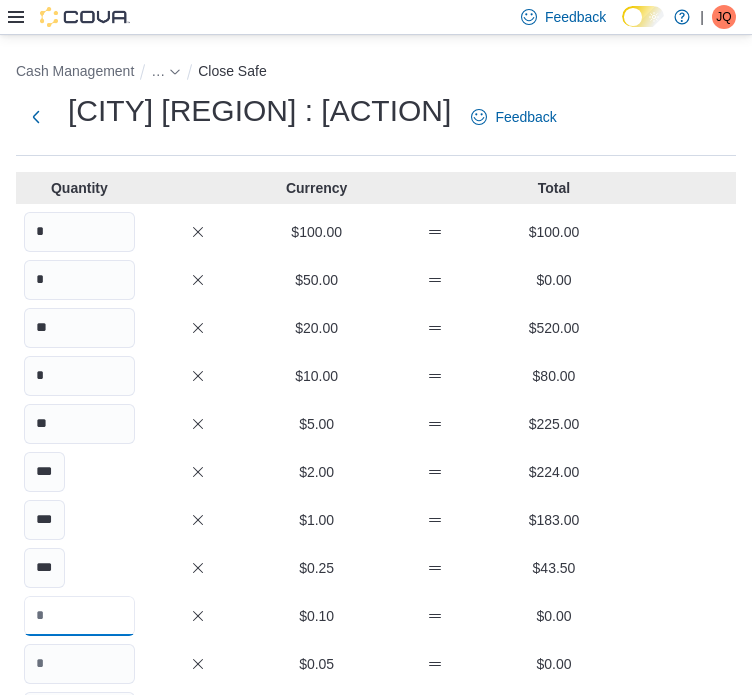 scroll, scrollTop: 0, scrollLeft: 0, axis: both 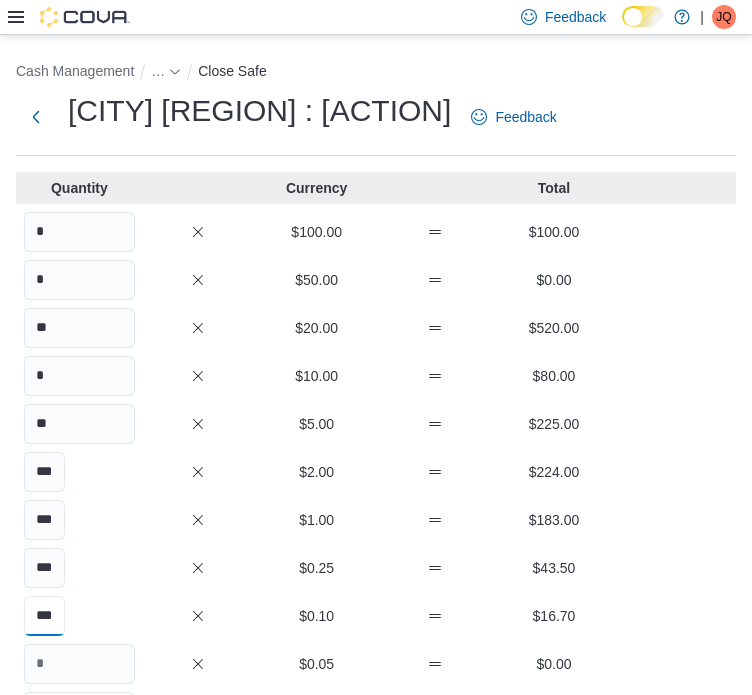 type on "***" 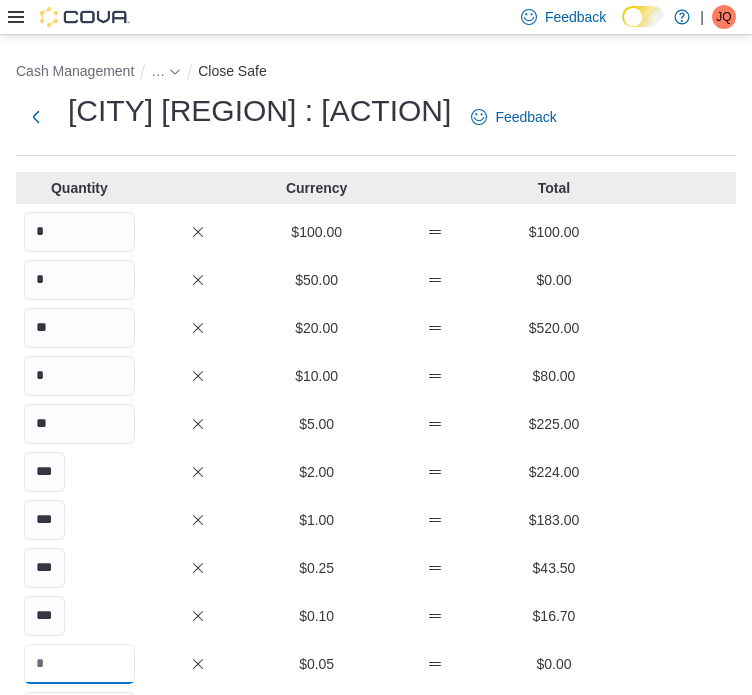 scroll, scrollTop: 0, scrollLeft: 0, axis: both 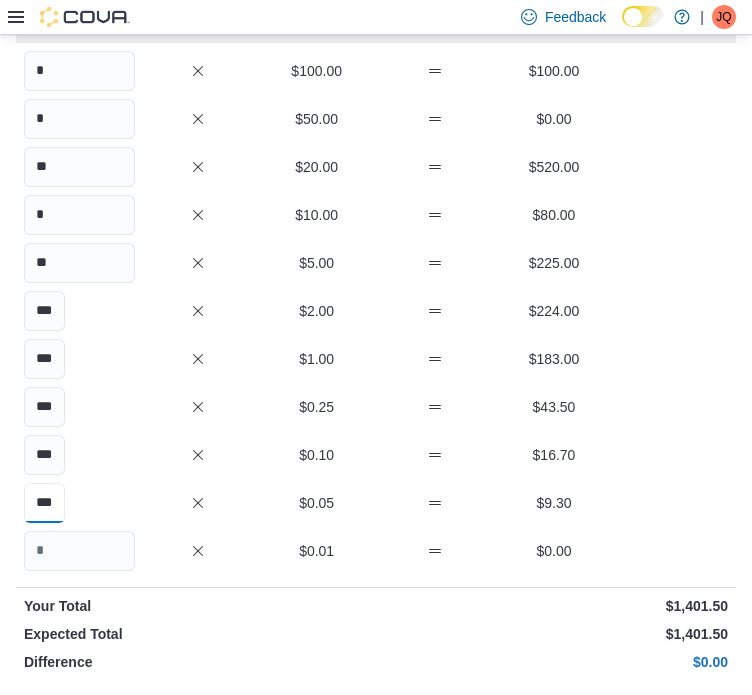 type on "***" 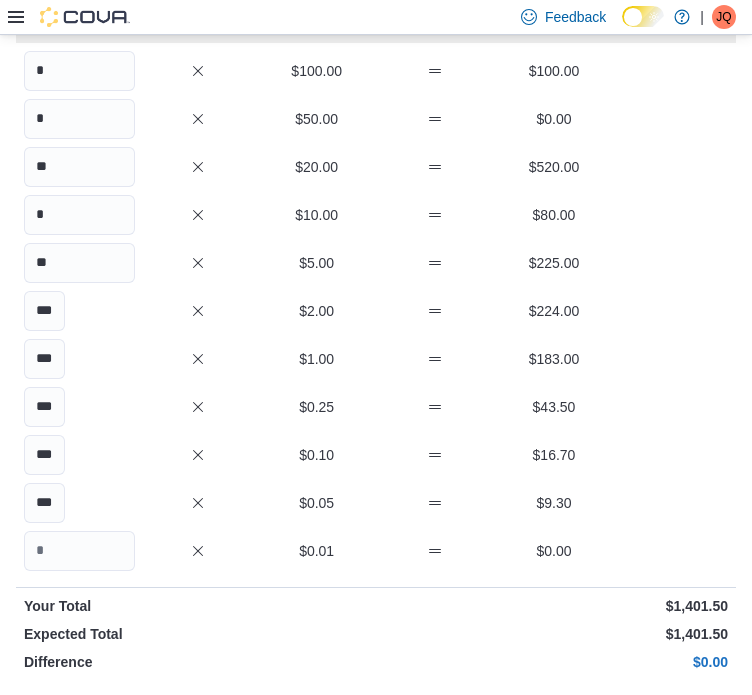 click on "Save" at bounding box center (680, 1353) 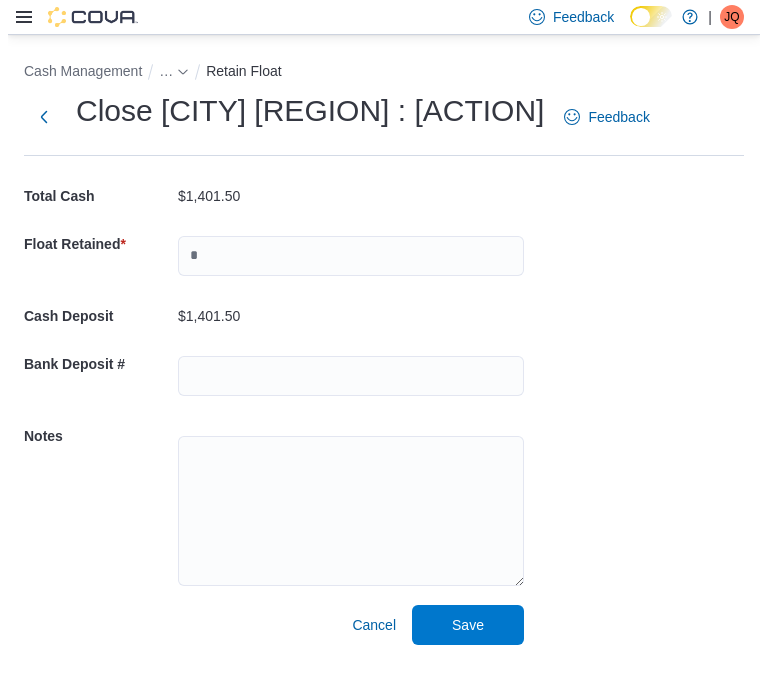 scroll, scrollTop: 0, scrollLeft: 0, axis: both 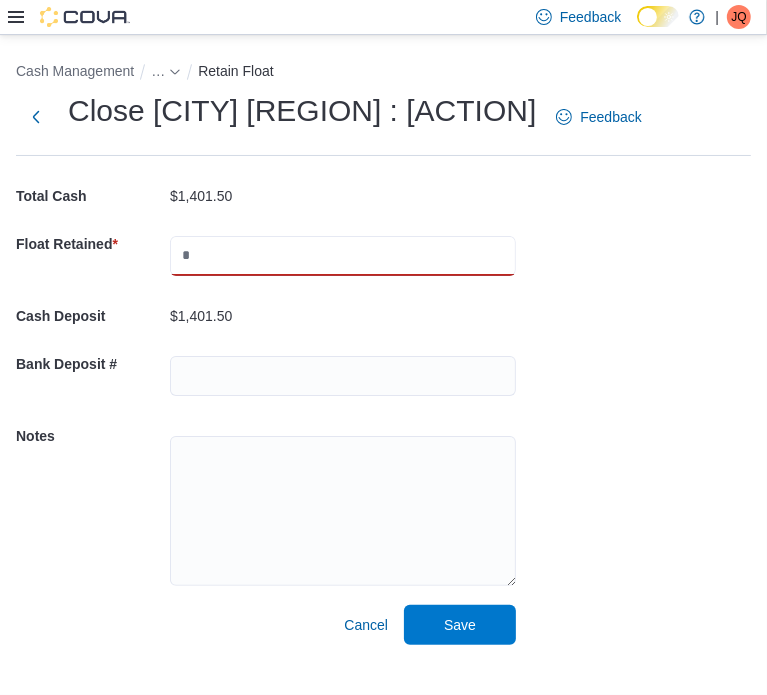 click at bounding box center [343, 256] 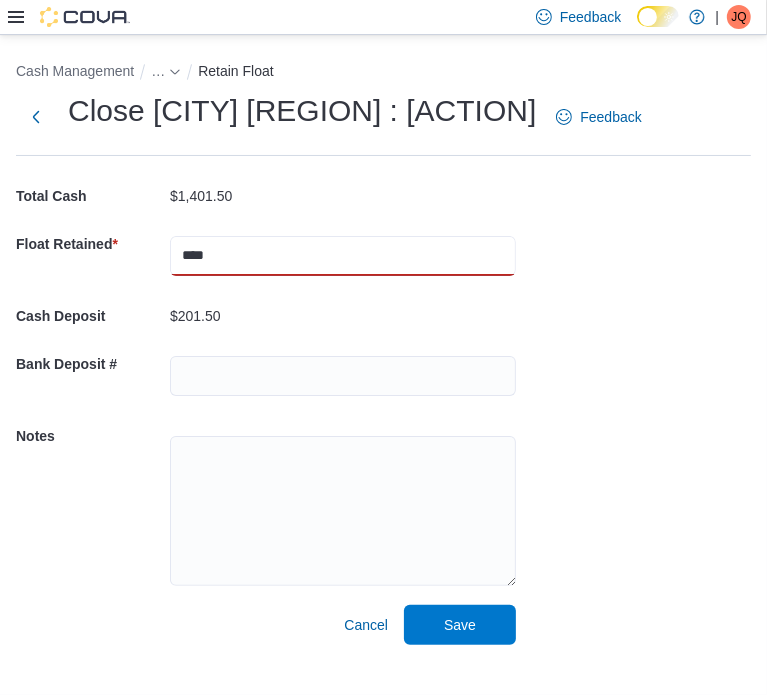 type on "****" 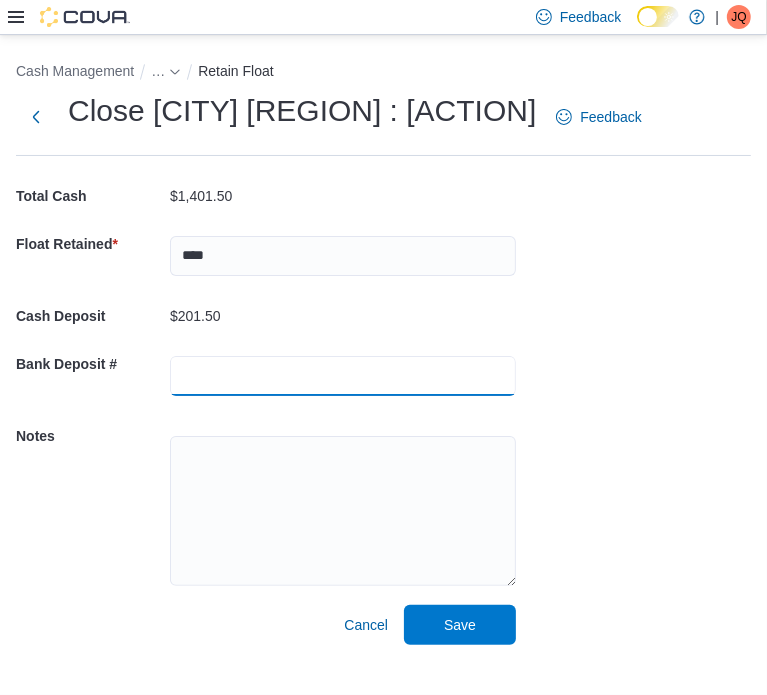 click at bounding box center [343, 376] 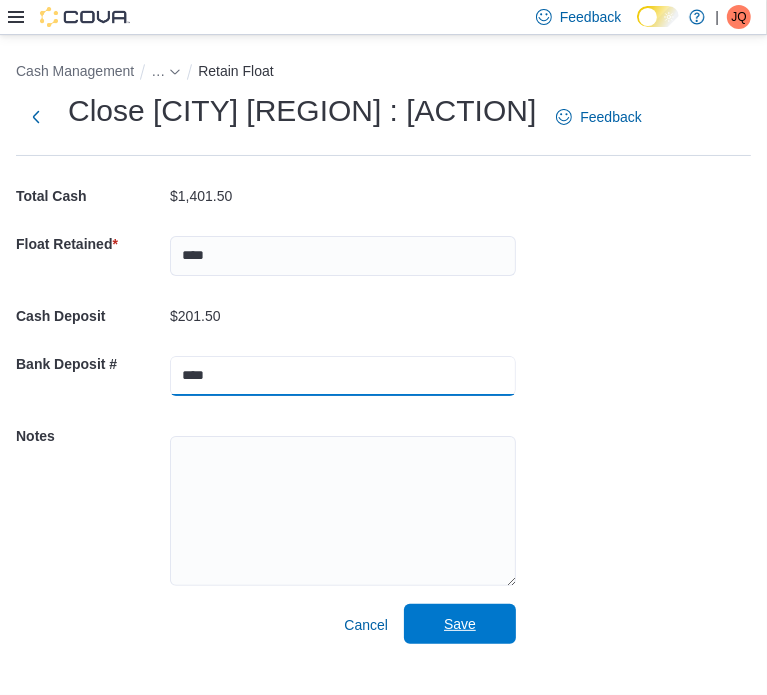 type on "****" 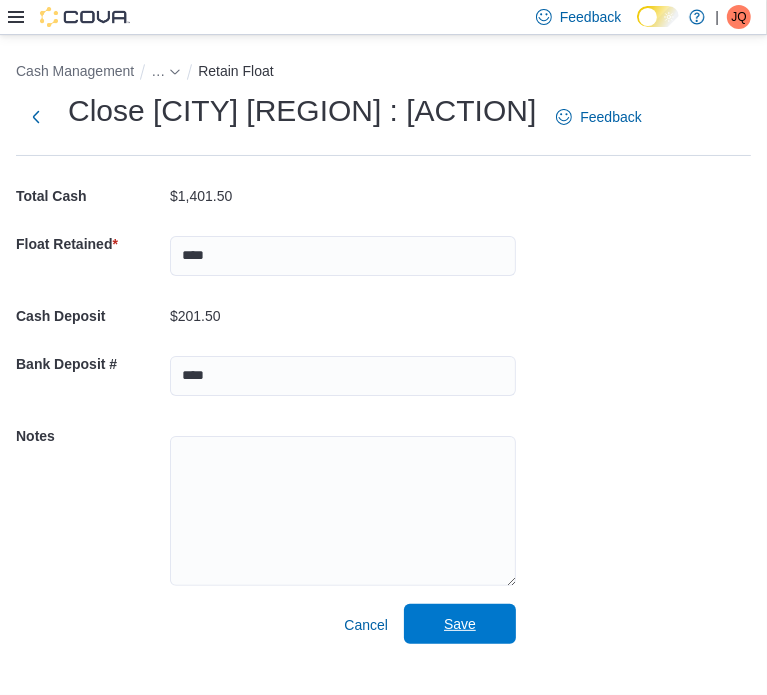click on "Save" at bounding box center [460, 624] 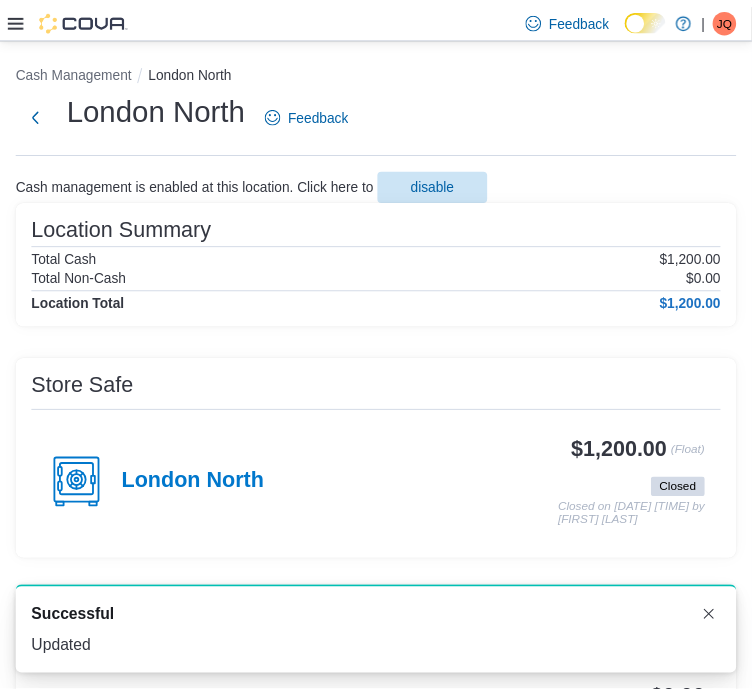 scroll, scrollTop: 0, scrollLeft: 0, axis: both 